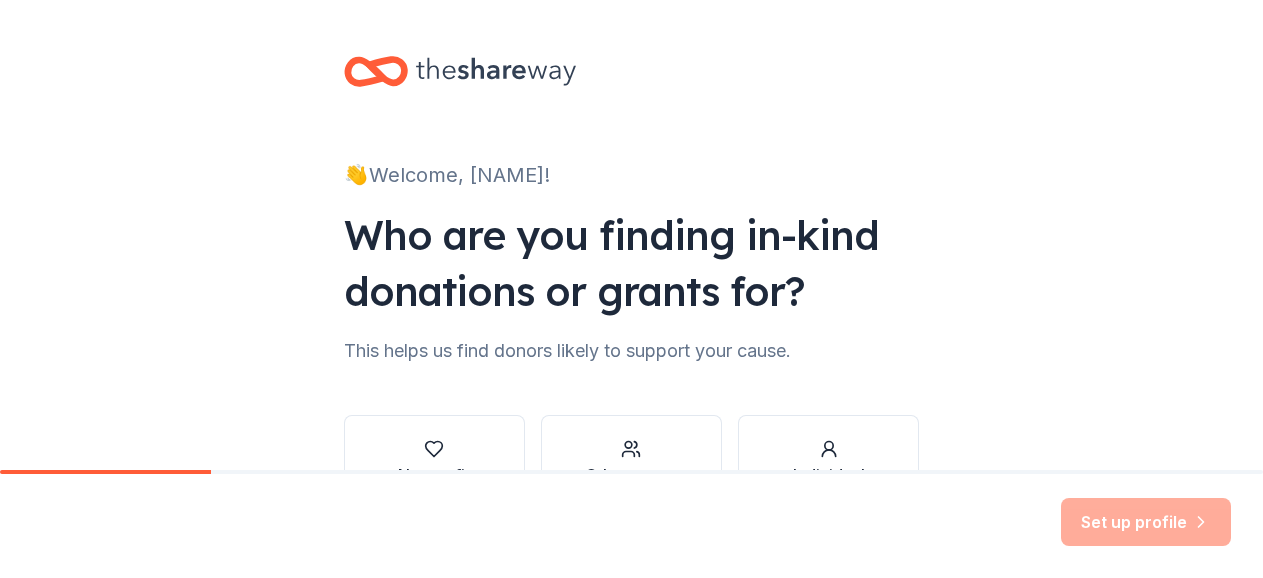 scroll, scrollTop: 0, scrollLeft: 0, axis: both 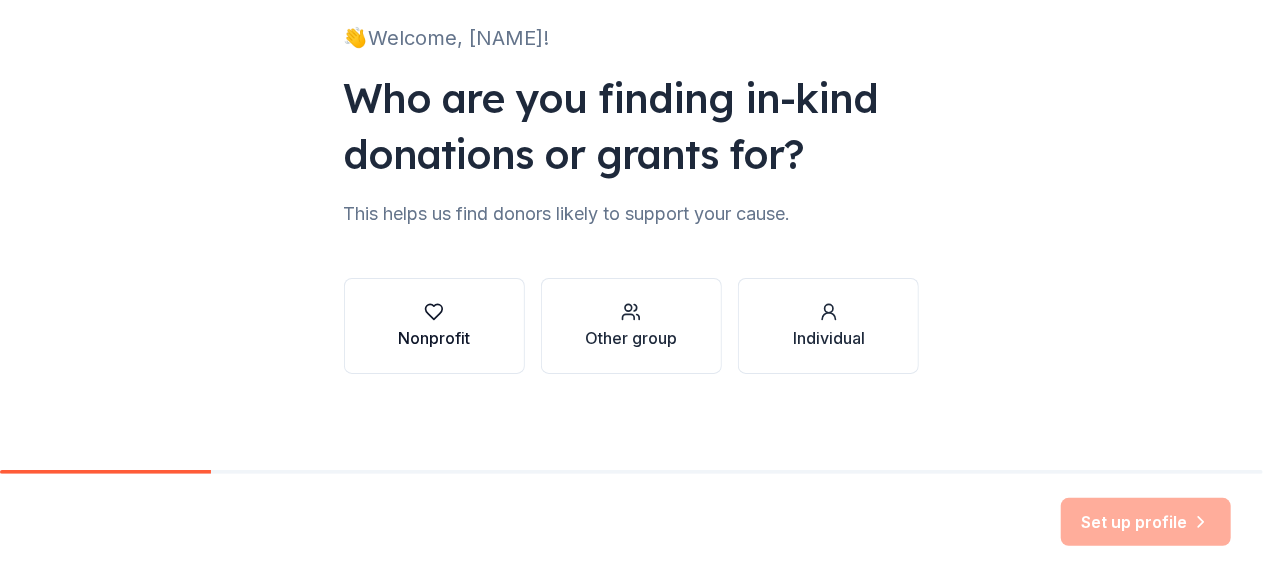 click on "Nonprofit" at bounding box center (434, 338) 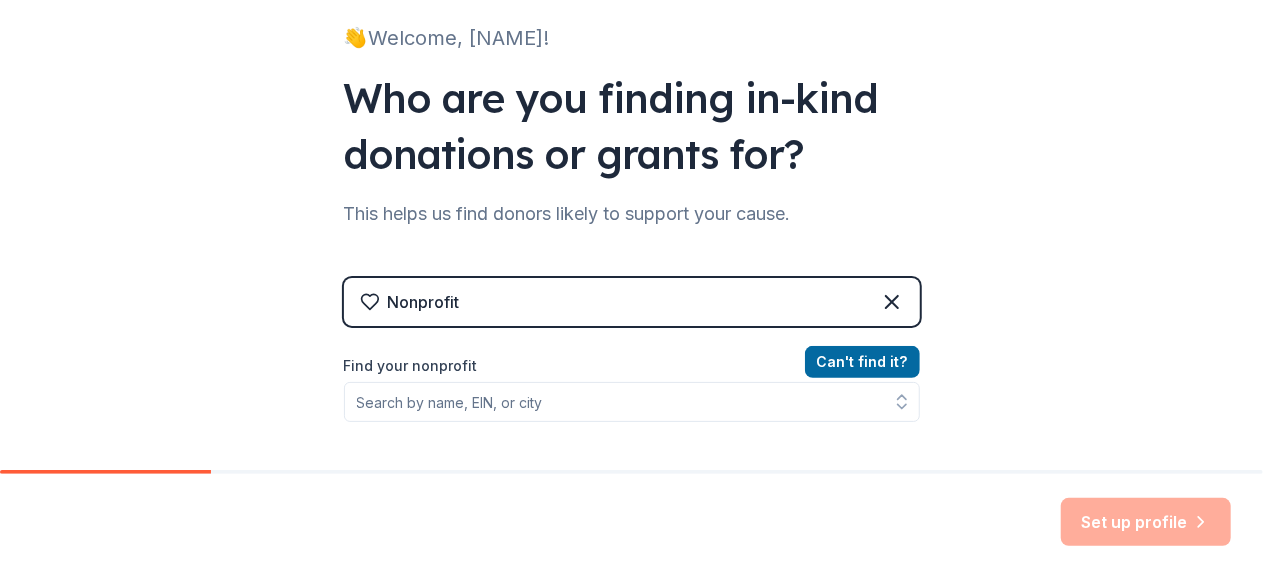 scroll, scrollTop: 297, scrollLeft: 0, axis: vertical 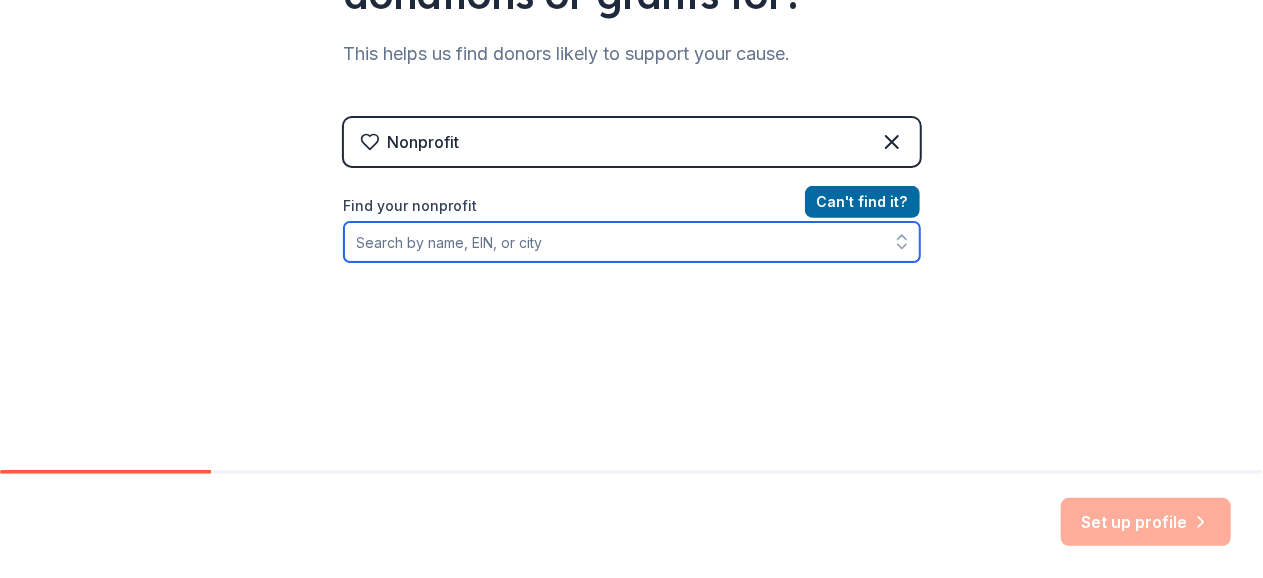 click on "Find your nonprofit" at bounding box center [632, 242] 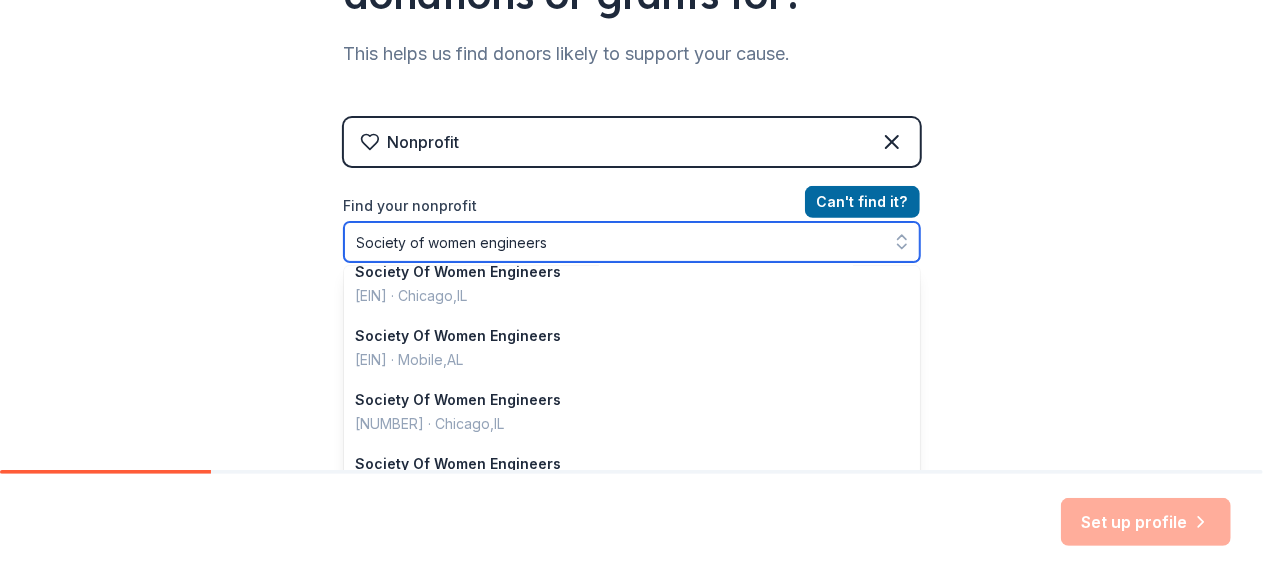 scroll, scrollTop: 0, scrollLeft: 0, axis: both 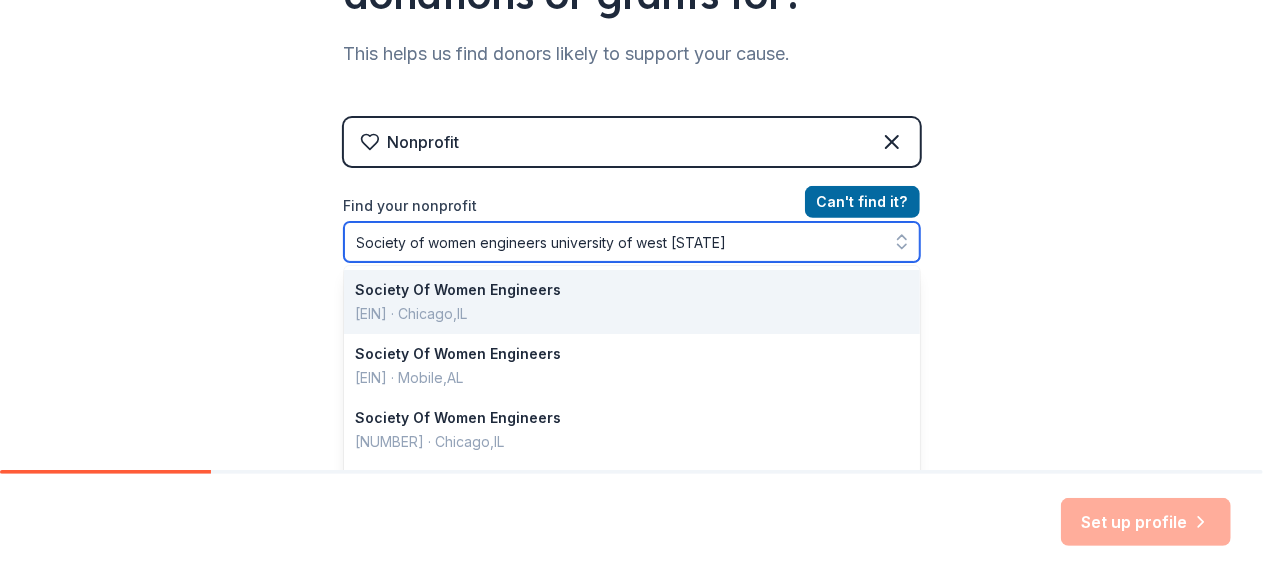 type on "The Society of Women Engineers (SWE) student chapter at the University of West Florida (UWF) is part of a non-profit organization that supports women pursuing careers in science, technology, engineering, and mathematics (STEM). Our mission is to create an inclusive space where members can connect with peers and provide professional development resources, networking opportunities, and mentorship to help students succeed. Each year, SWE participates in a variety of events that require financial support. We are currently seeking sponsorship to help fund the expenses associated with registration fees, travel, and supplies to attend national conferences, professional prepardness events, and community outreach init" 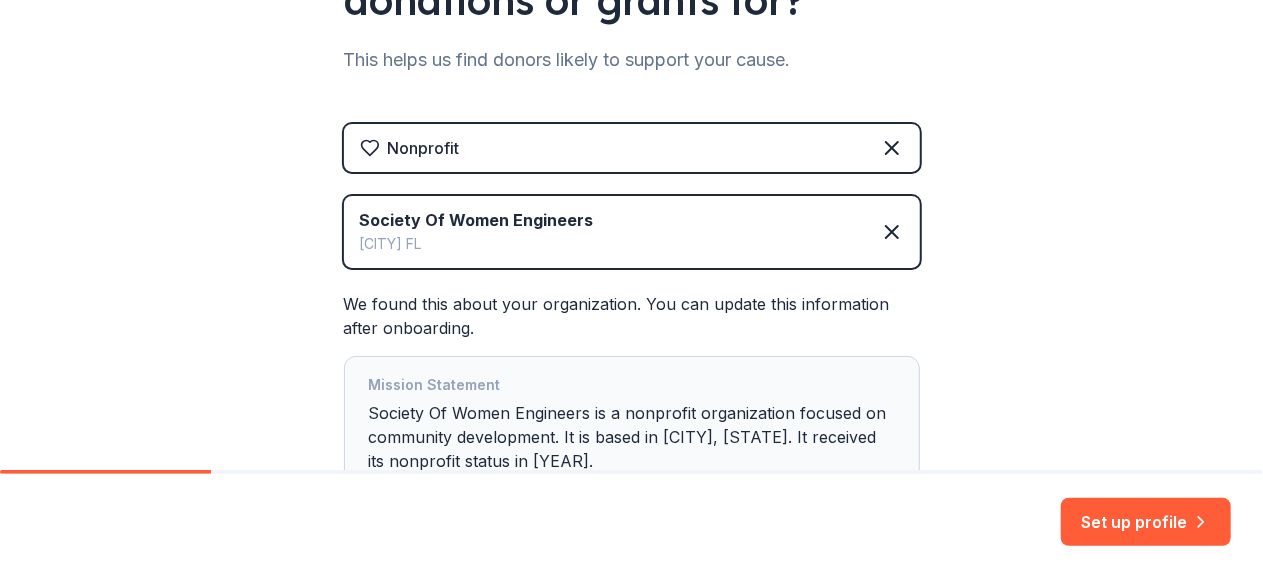 scroll, scrollTop: 428, scrollLeft: 0, axis: vertical 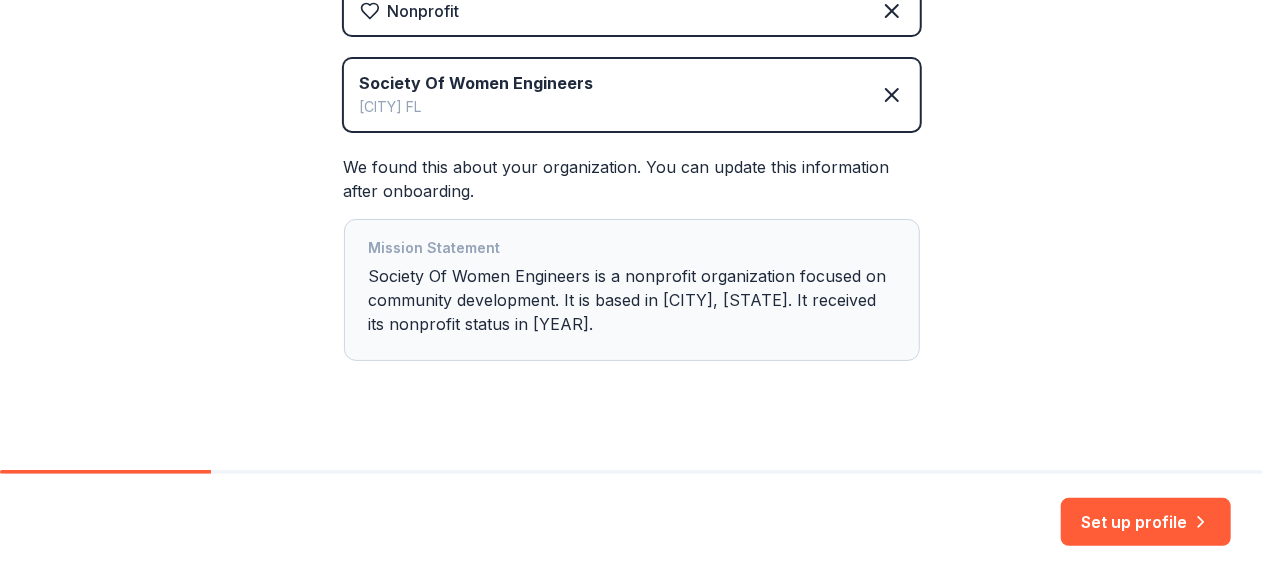 click on "Mission Statement Society Of Women Engineers is a nonprofit organization focused on community development. It is based in [CITY], [STATE]. It received its nonprofit status in [YEAR]." at bounding box center (632, 290) 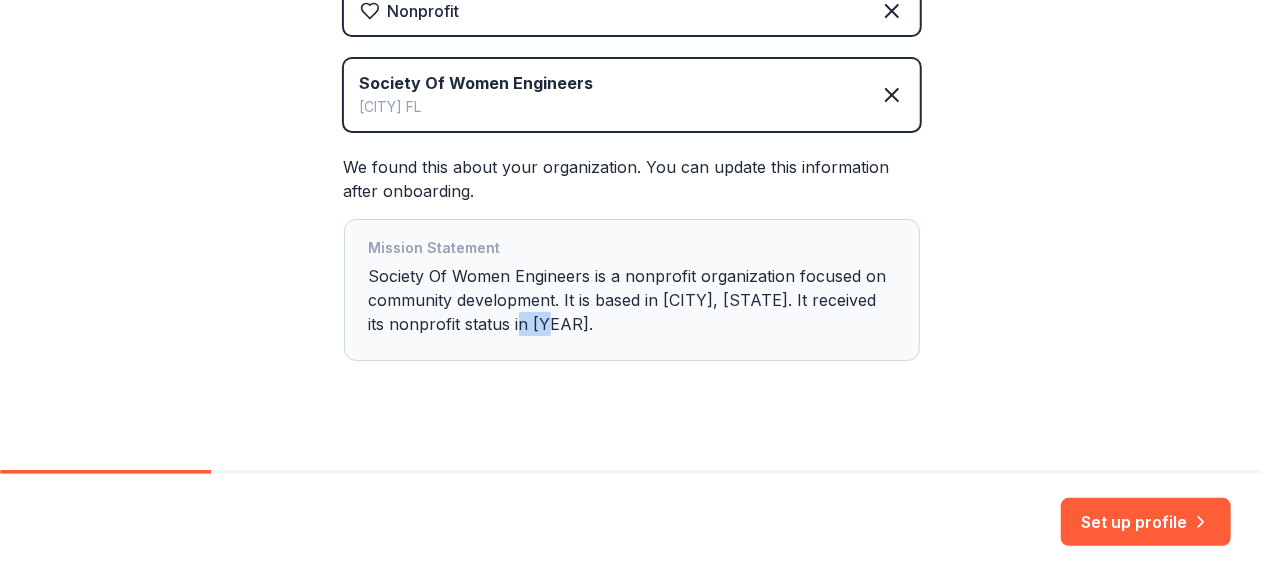 click on "Mission Statement Society Of Women Engineers is a nonprofit organization focused on community development. It is based in [CITY], [STATE]. It received its nonprofit status in [YEAR]." at bounding box center (632, 290) 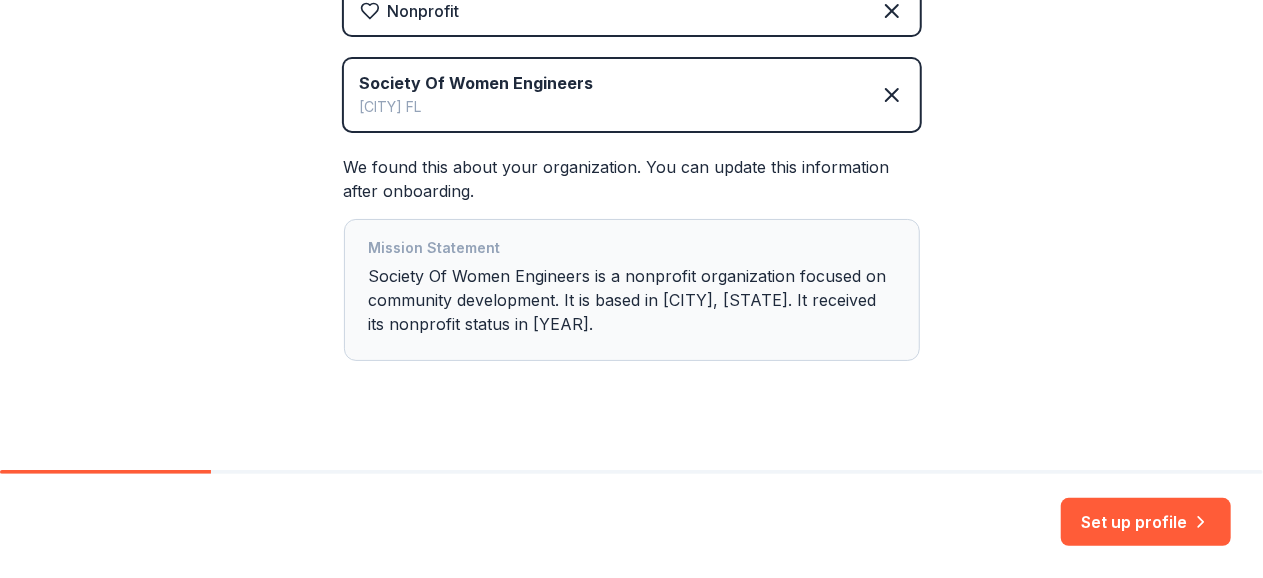 click on "Mission Statement Society Of Women Engineers is a nonprofit organization focused on community development. It is based in [CITY], [STATE]. It received its nonprofit status in [YEAR]." at bounding box center (632, 290) 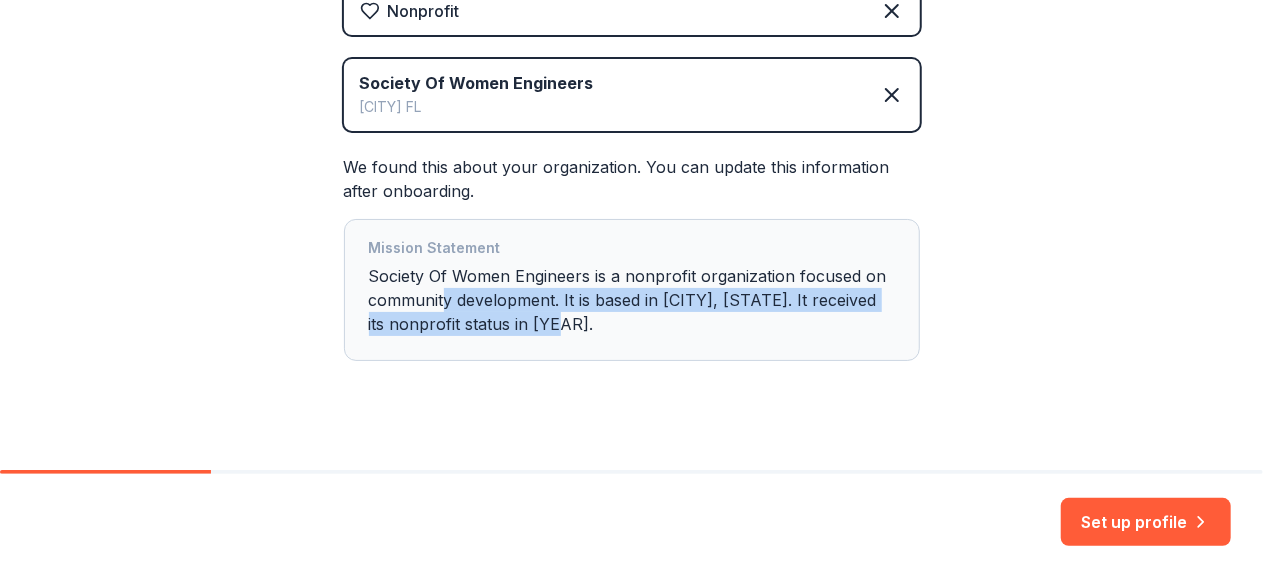drag, startPoint x: 592, startPoint y: 321, endPoint x: 447, endPoint y: 291, distance: 148.07092 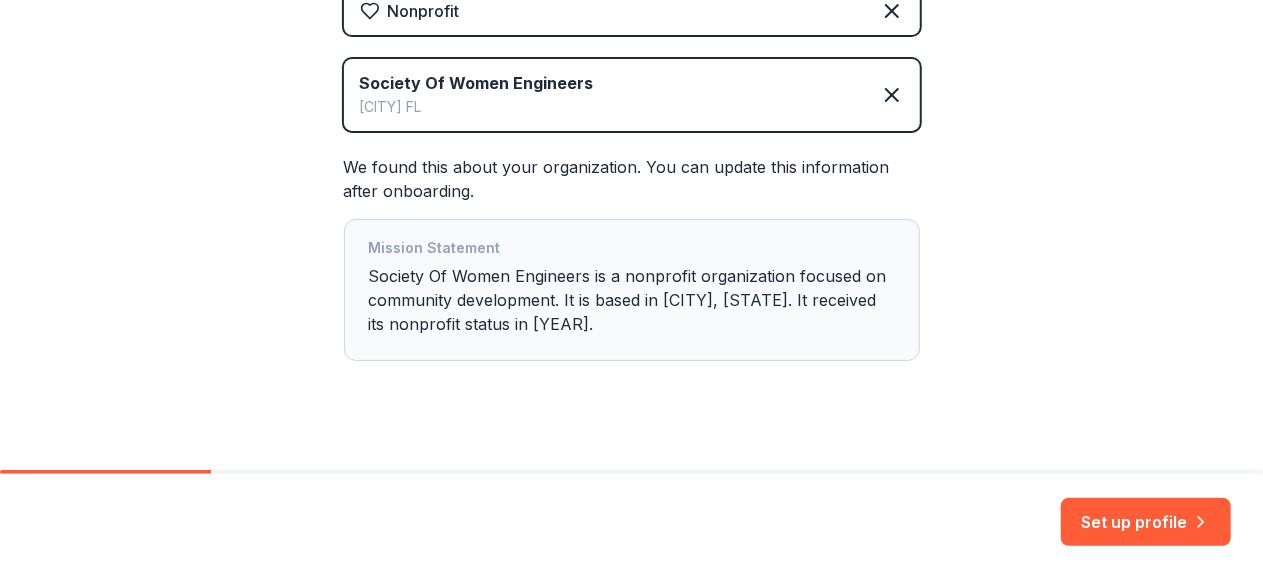 click on "Mission Statement Society Of Women Engineers is a nonprofit organization focused on community development. It is based in [CITY], [STATE]. It received its nonprofit status in [YEAR]." at bounding box center [632, 290] 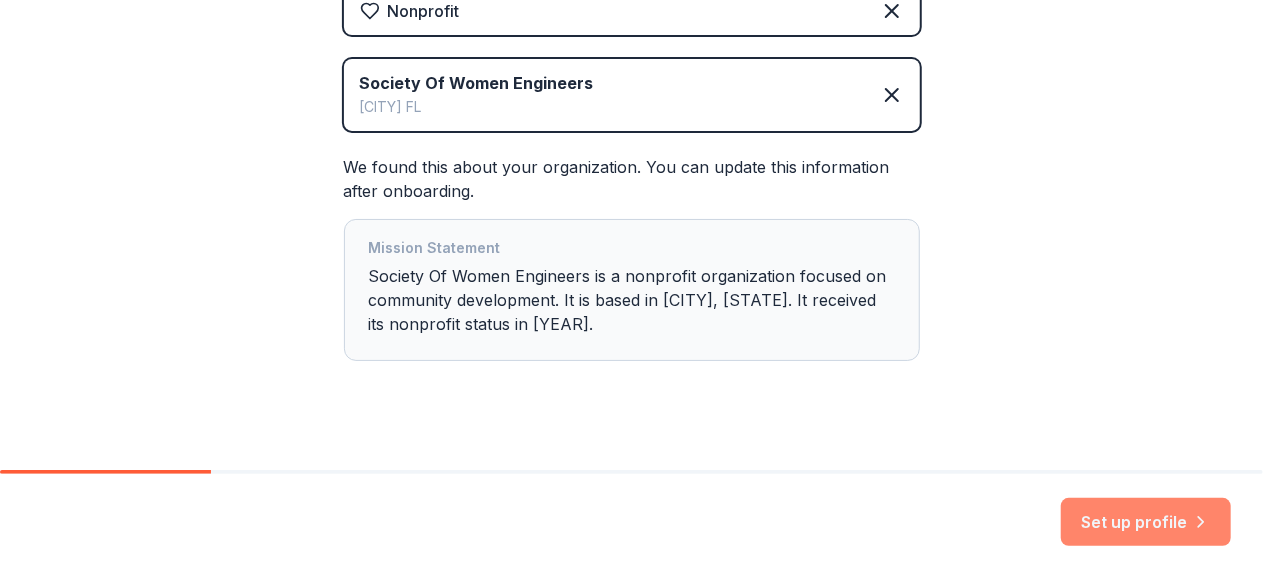 click on "Set up profile" at bounding box center [1146, 522] 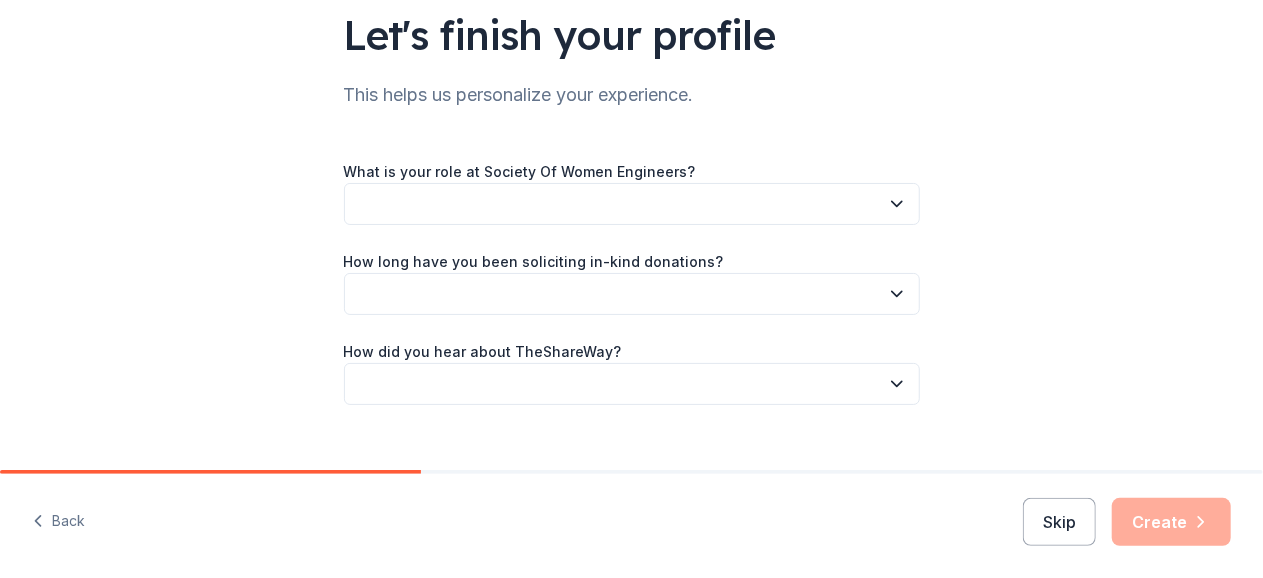 scroll, scrollTop: 183, scrollLeft: 0, axis: vertical 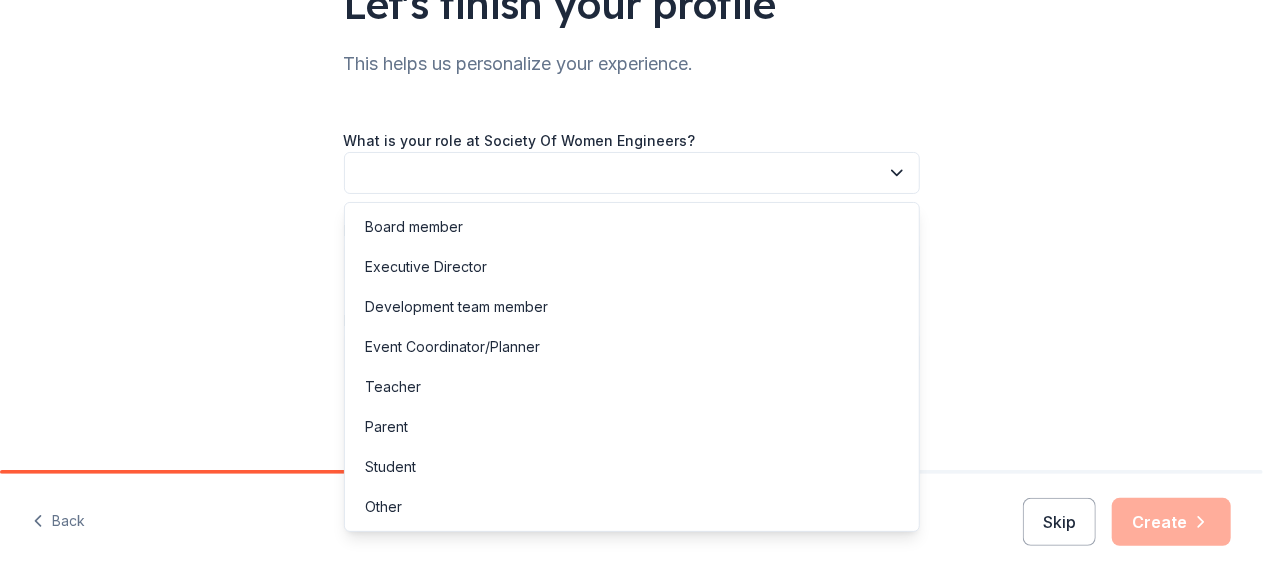 click at bounding box center (632, 173) 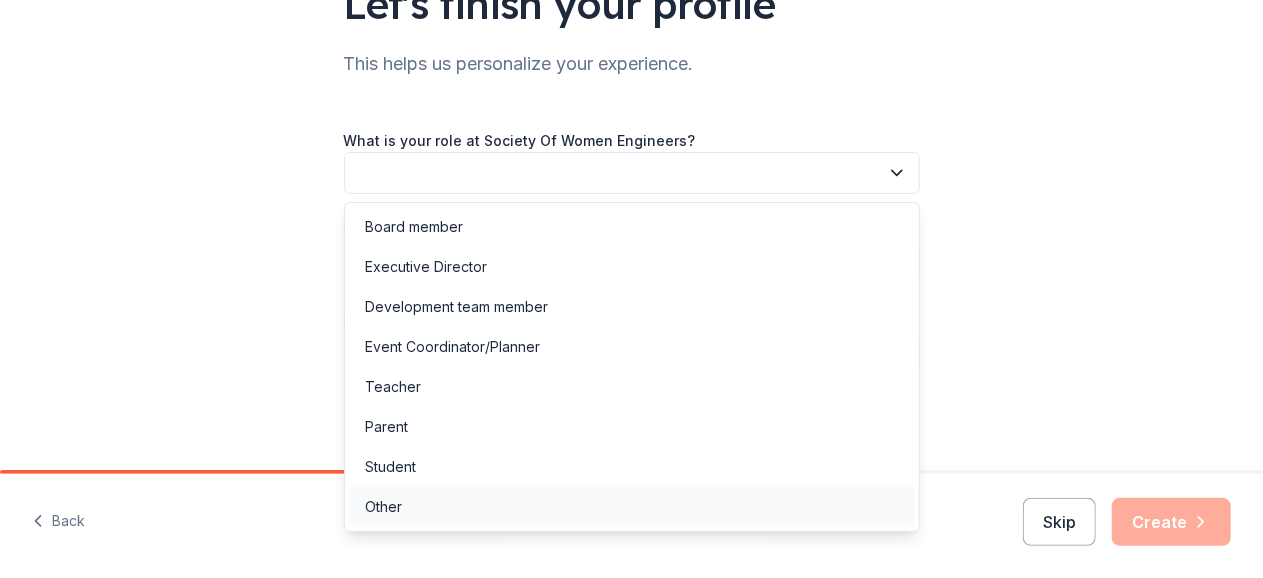 click on "Other" at bounding box center (632, 507) 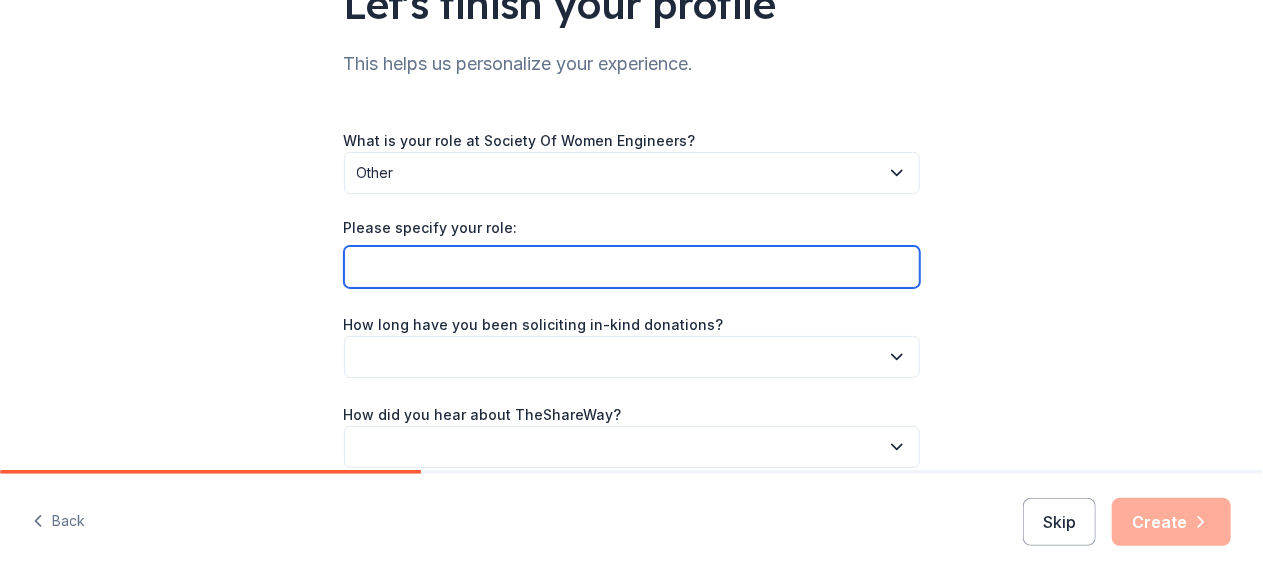 click on "Please specify your role:" at bounding box center [632, 267] 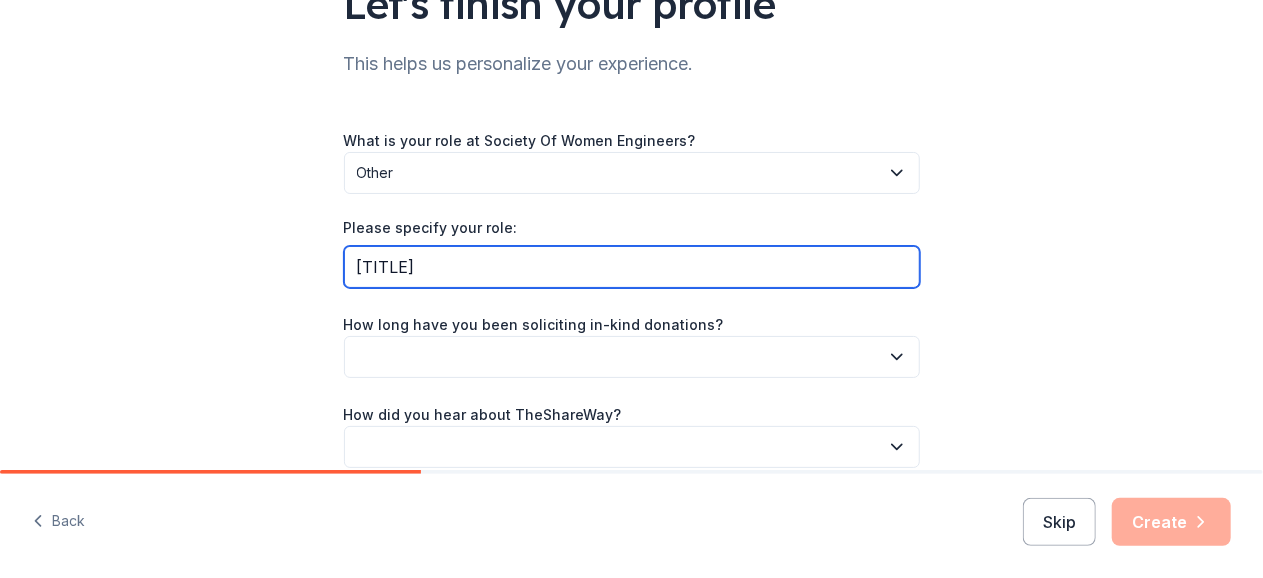 type on "[TITLE]" 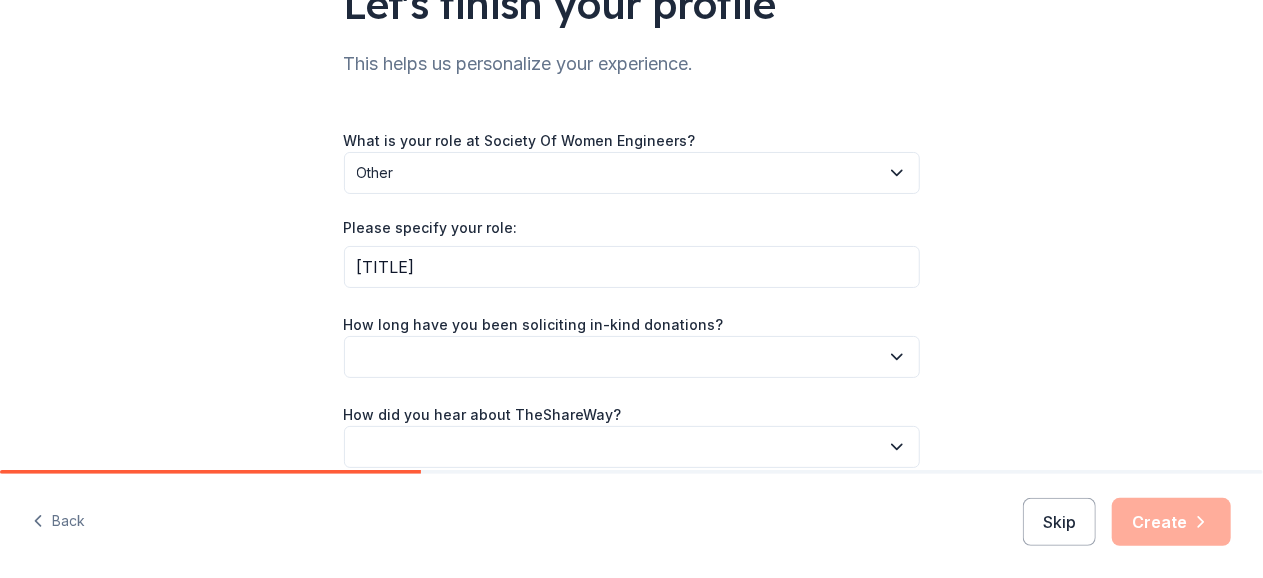 click on "Let's finish your profile This helps us personalize your experience. What is your role at Society Of Women Engineers? Other Please specify your role: University Chapter President How long have you been soliciting in-kind donations? How did you hear about TheShareWay?" at bounding box center (631, 190) 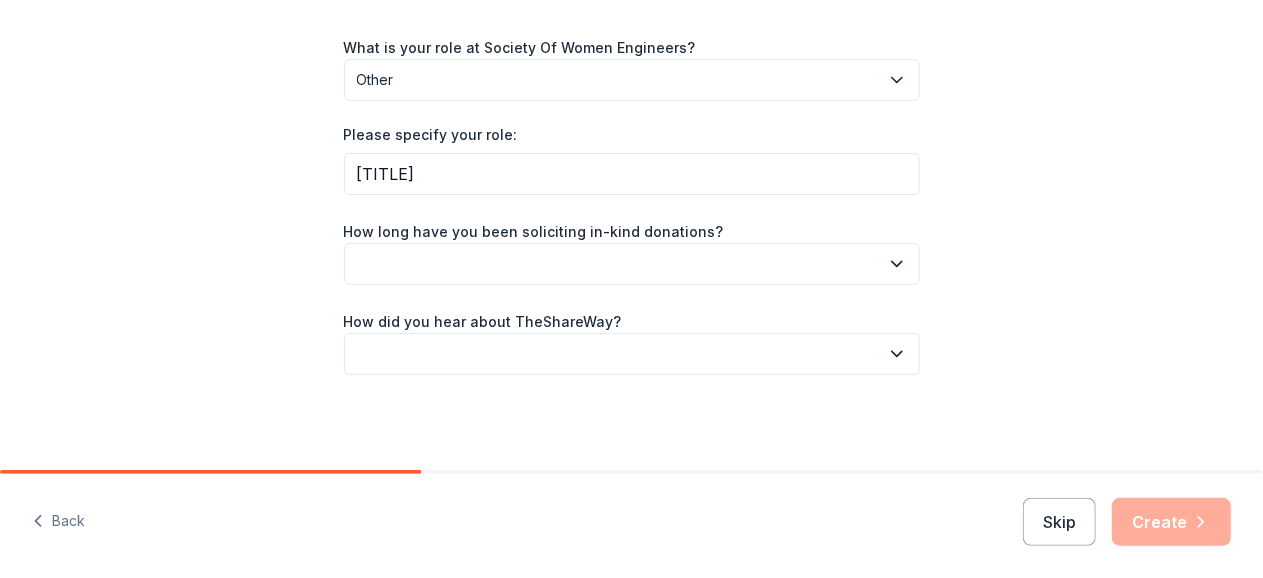 click at bounding box center [632, 264] 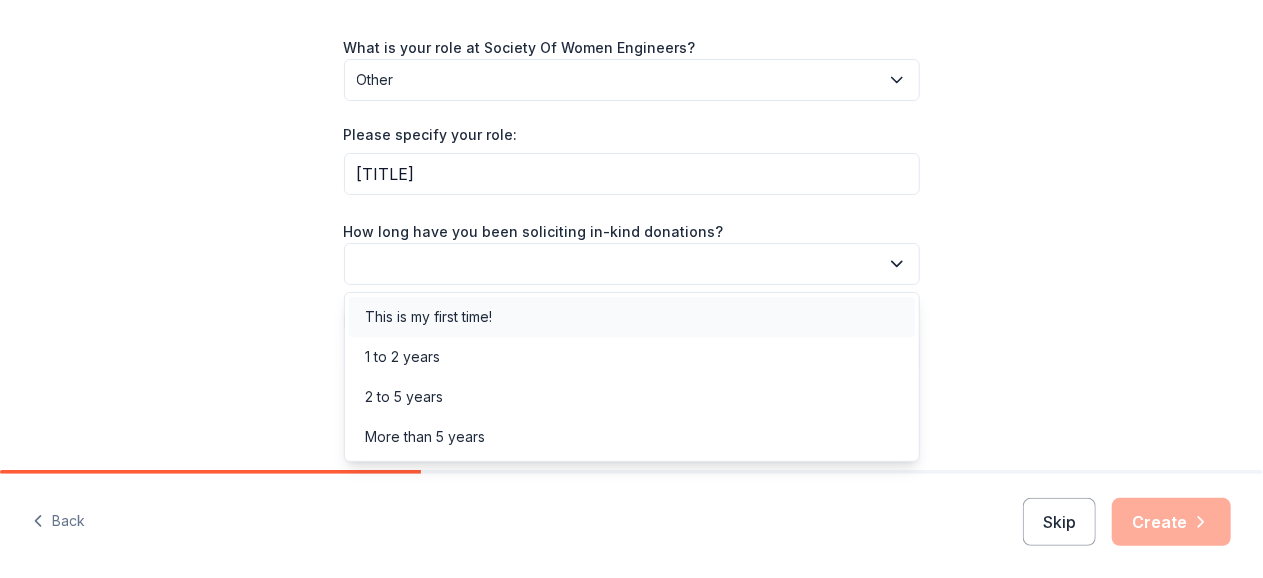 click on "This is my first time!" at bounding box center (428, 317) 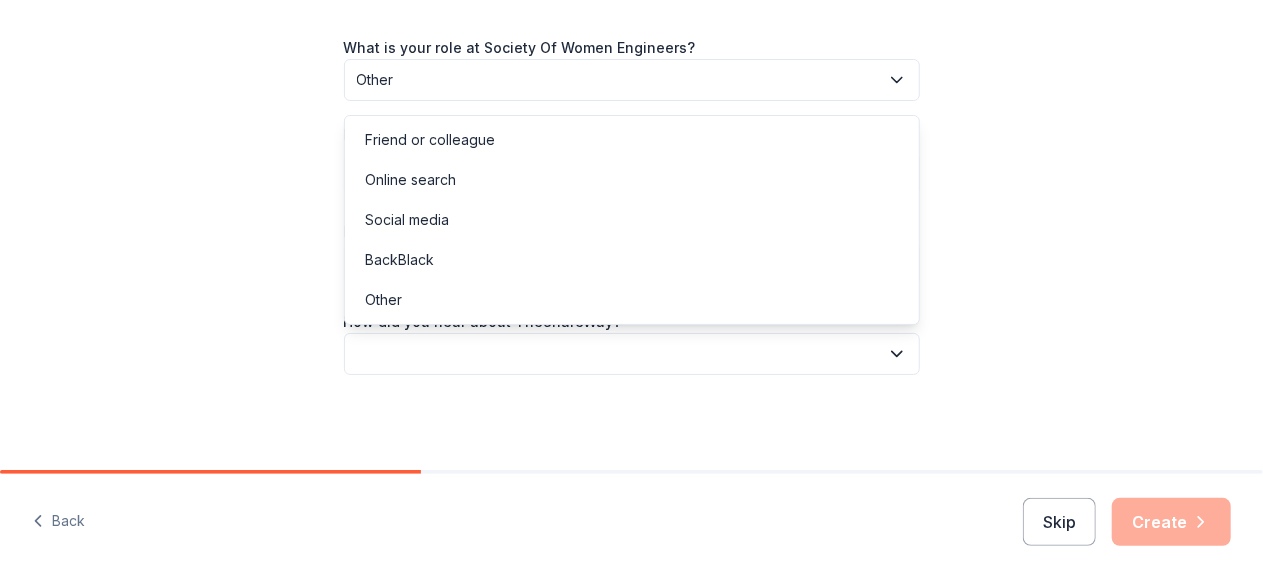 click at bounding box center (632, 354) 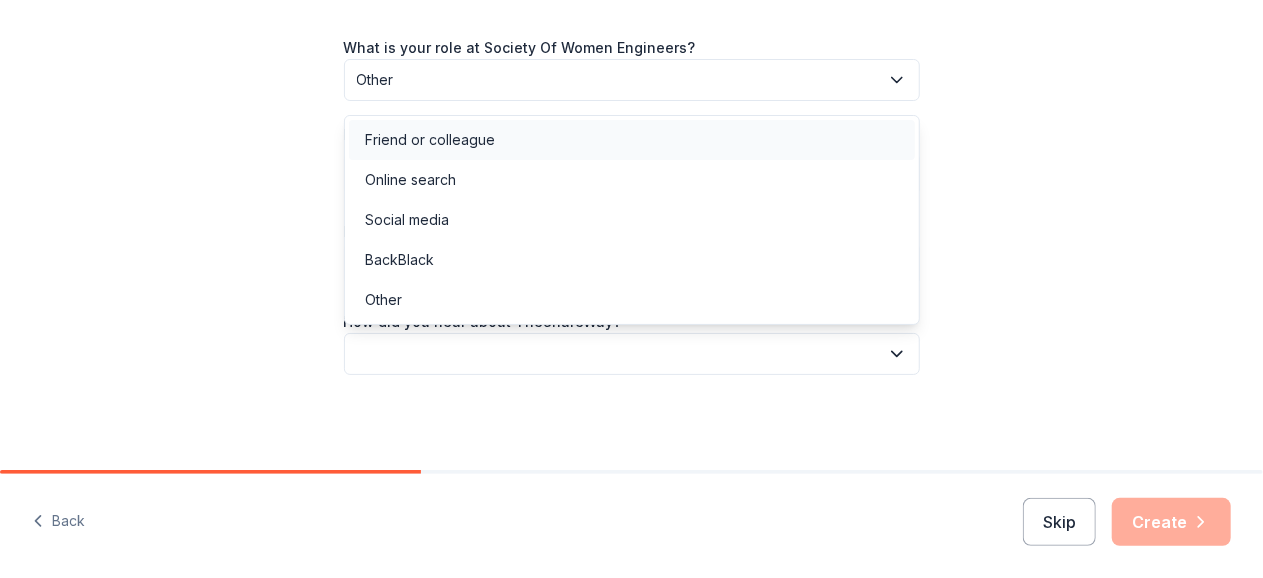 click on "Friend or colleague" at bounding box center (430, 140) 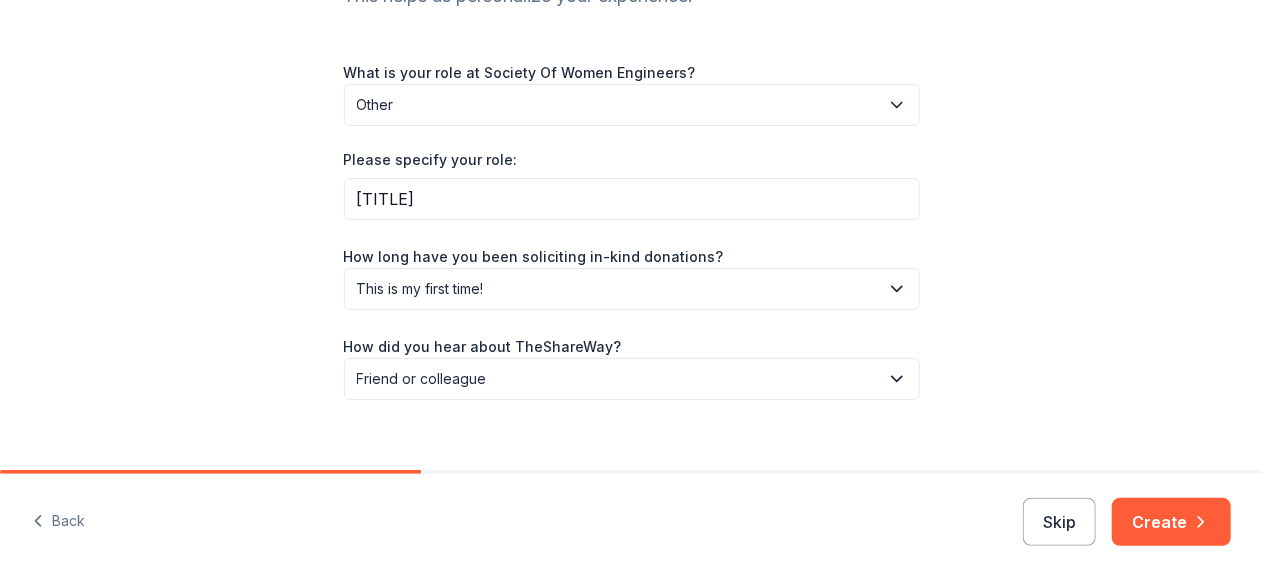 scroll, scrollTop: 276, scrollLeft: 0, axis: vertical 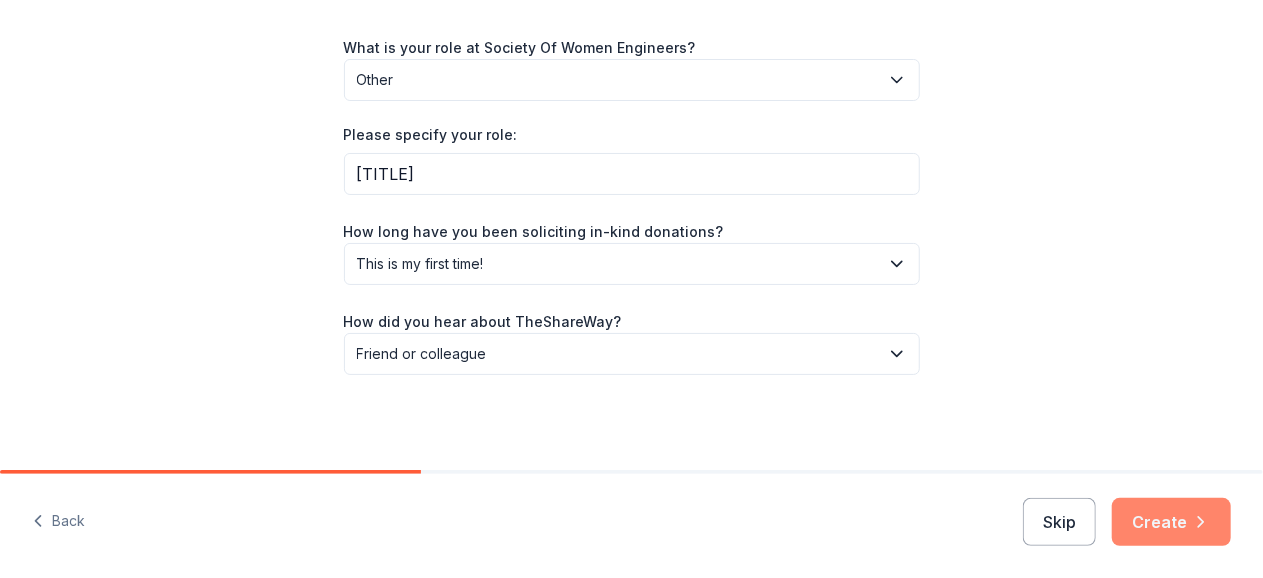 click on "Create" at bounding box center [1171, 522] 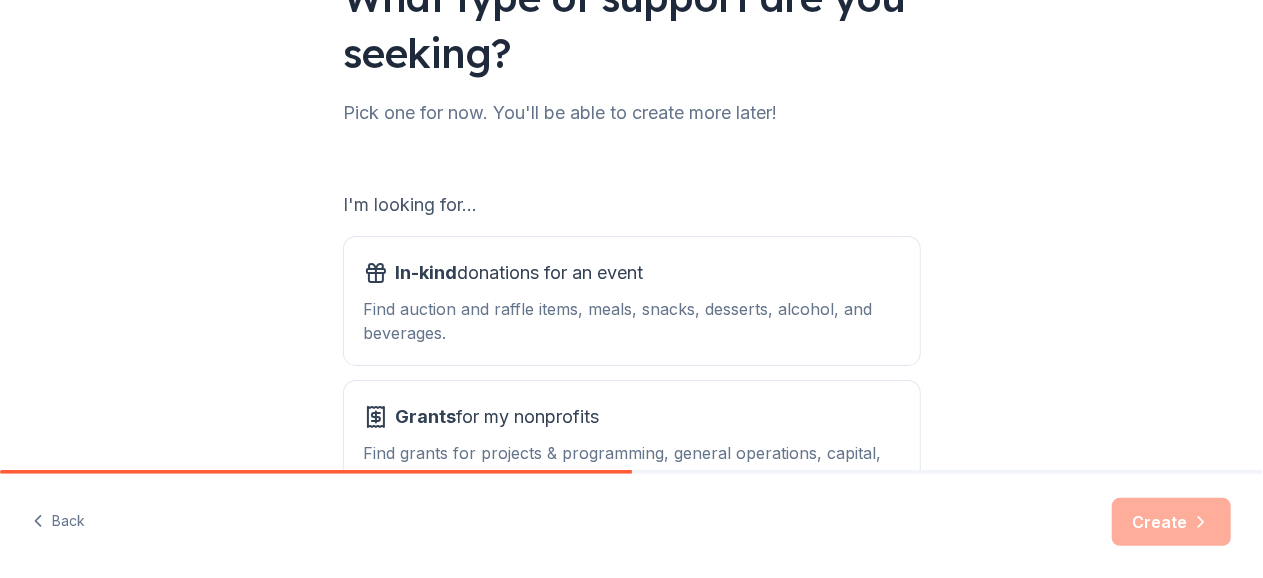 scroll, scrollTop: 314, scrollLeft: 0, axis: vertical 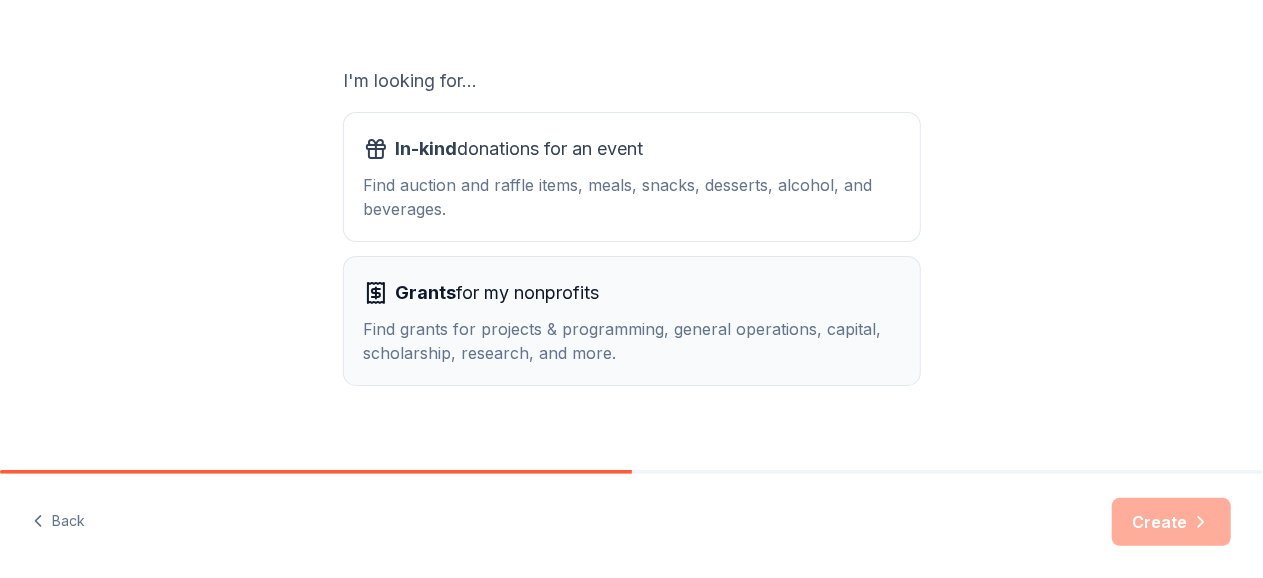click on "Find grants for projects & programming, general operations, capital, scholarship, research, and more." at bounding box center [632, 341] 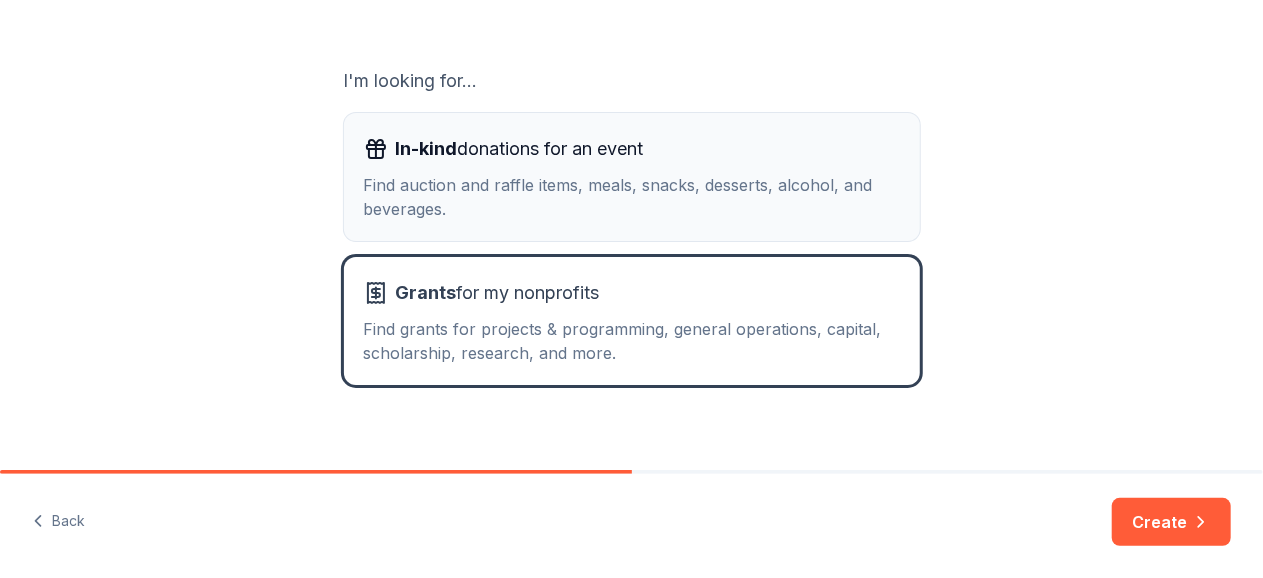 click on "Find auction and raffle items, meals, snacks, desserts, alcohol, and beverages." at bounding box center [632, 197] 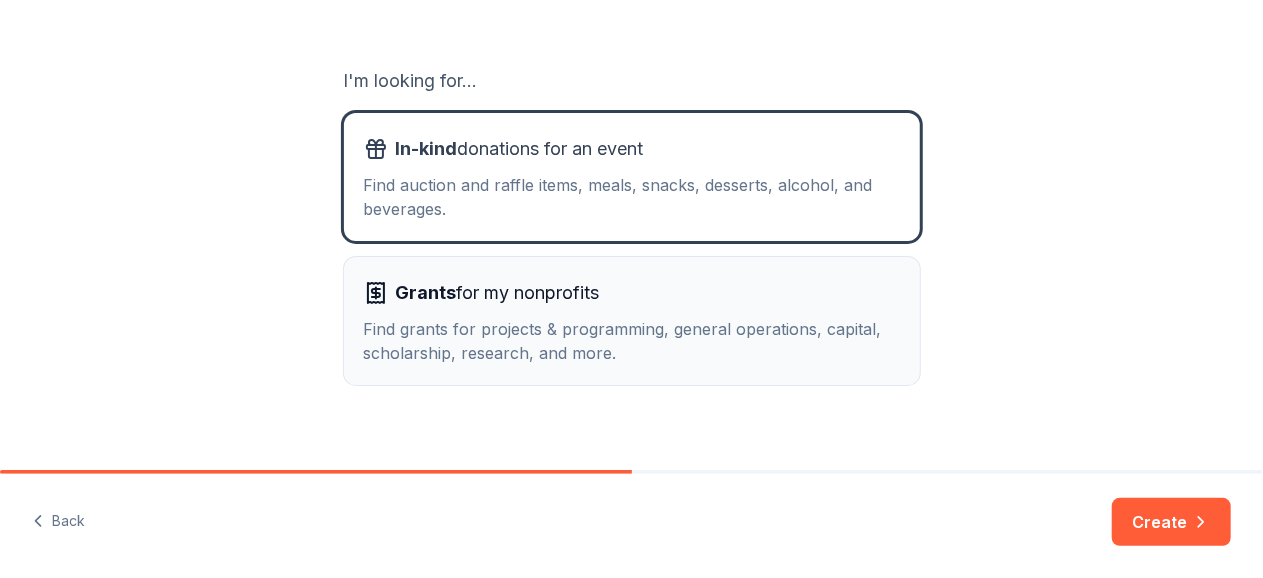 click on "Grants  for my nonprofits" at bounding box center (632, 293) 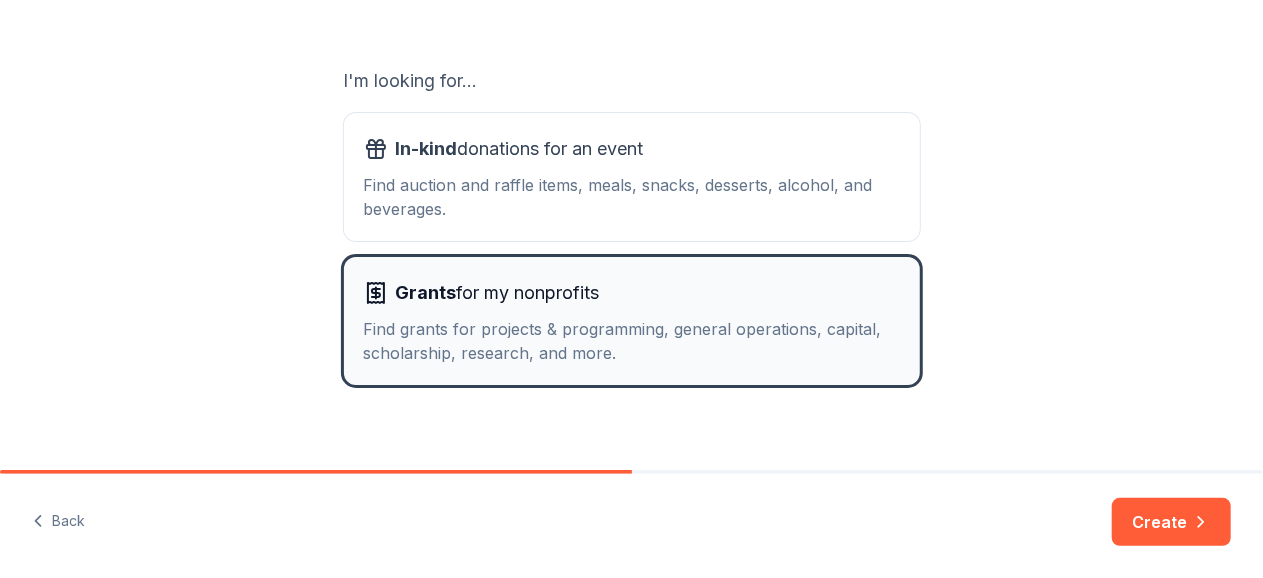 scroll, scrollTop: 337, scrollLeft: 0, axis: vertical 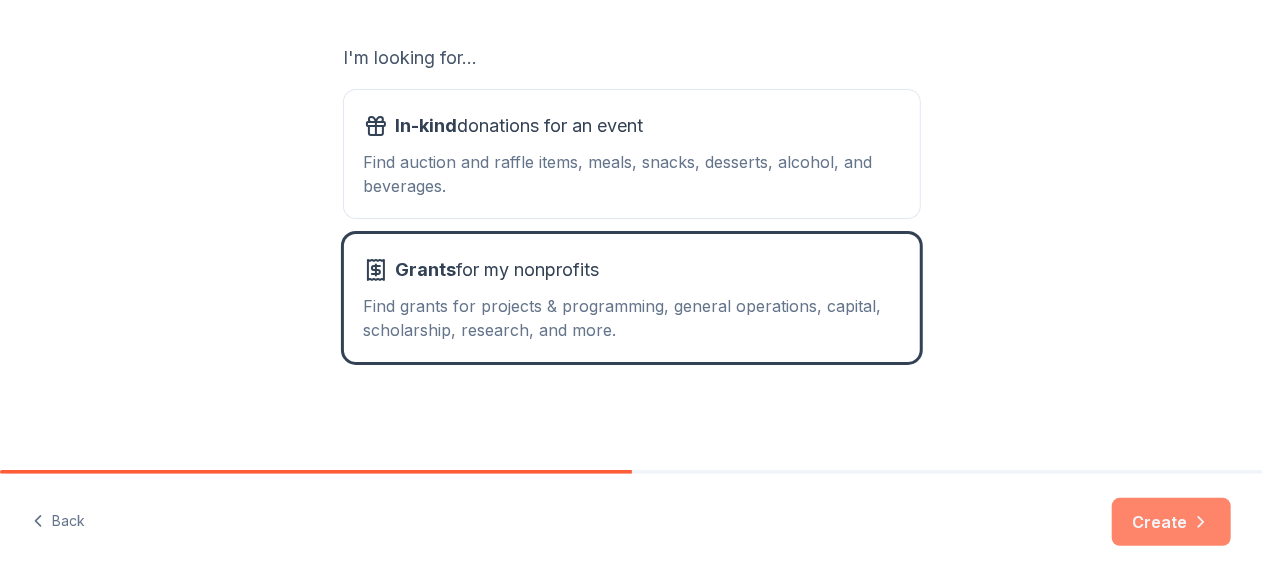 click on "Create" at bounding box center [1171, 522] 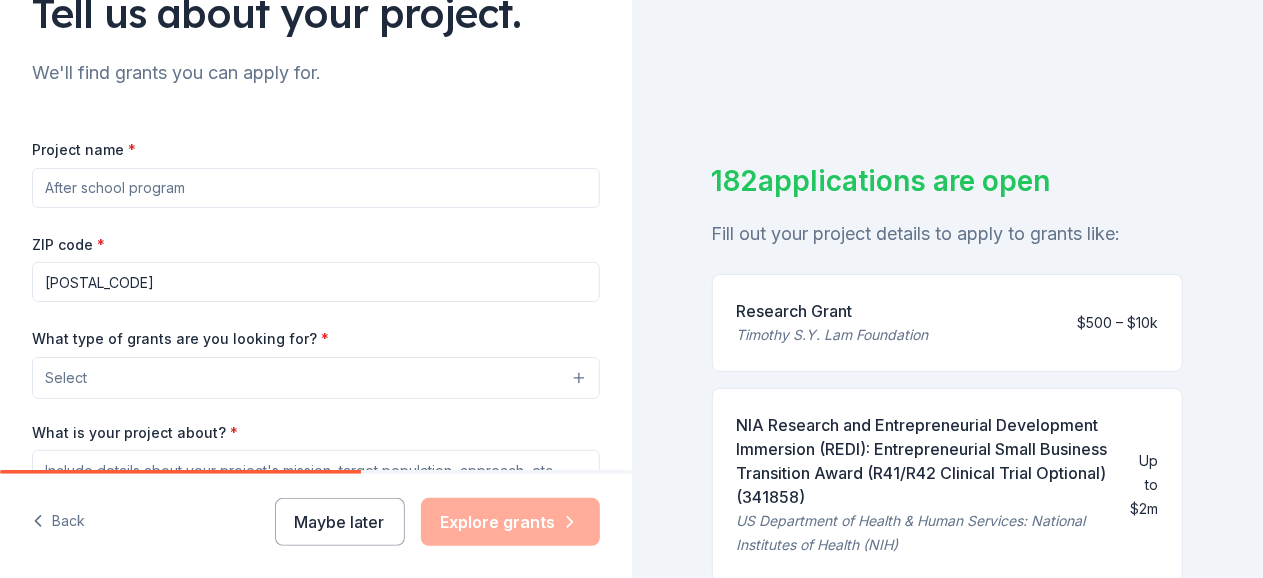 scroll, scrollTop: 180, scrollLeft: 0, axis: vertical 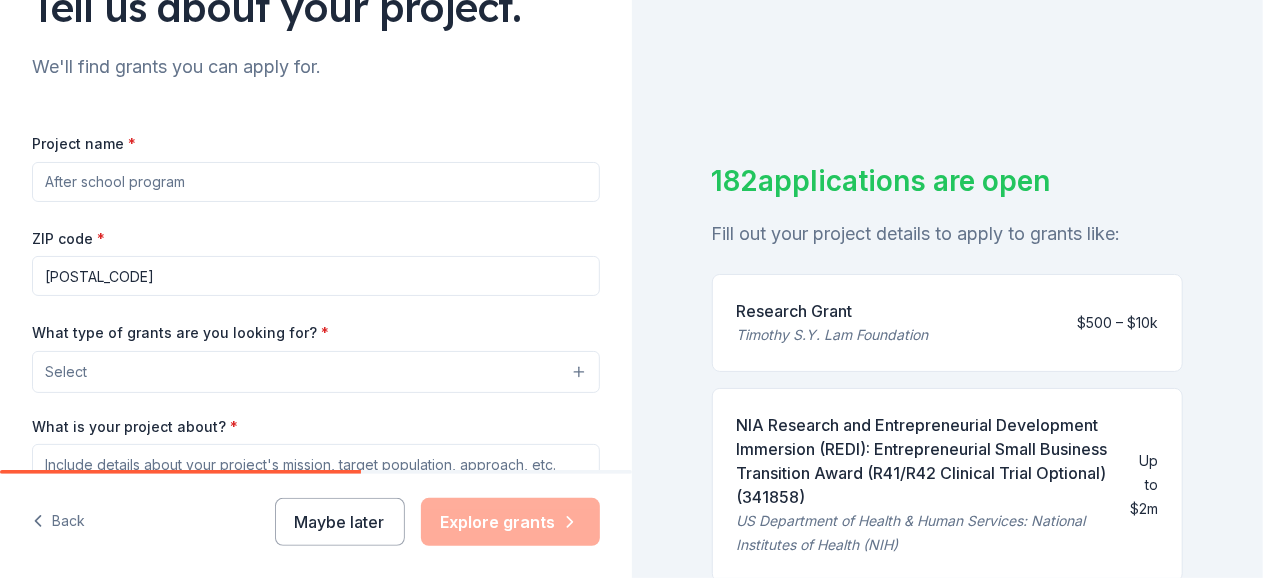 click on "Project name *" at bounding box center [316, 182] 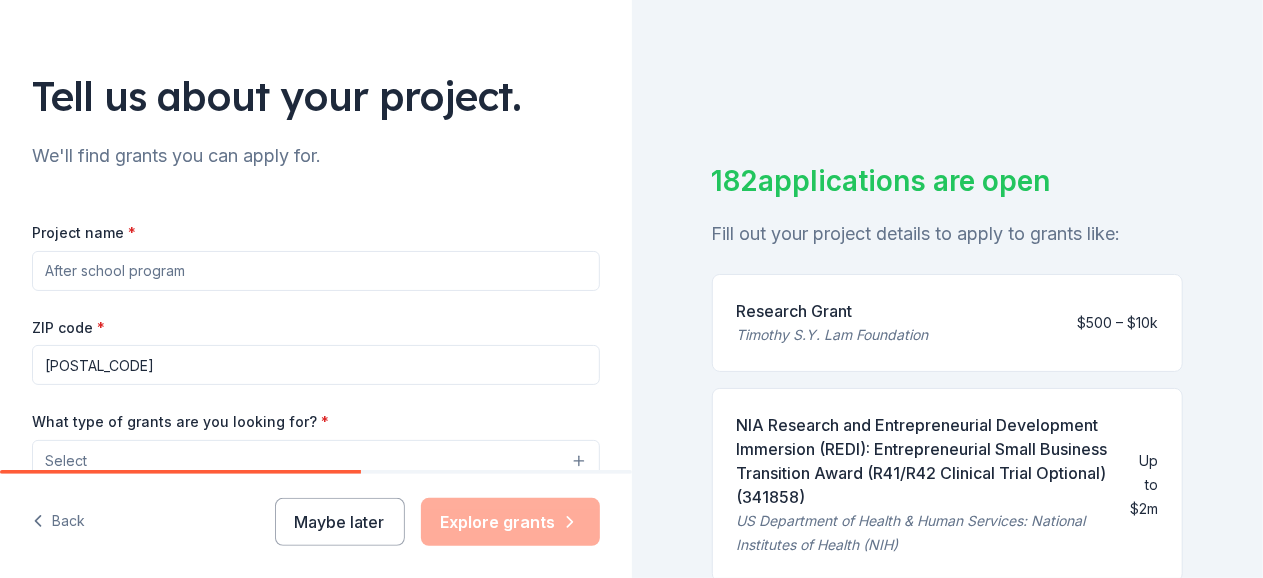 scroll, scrollTop: 133, scrollLeft: 0, axis: vertical 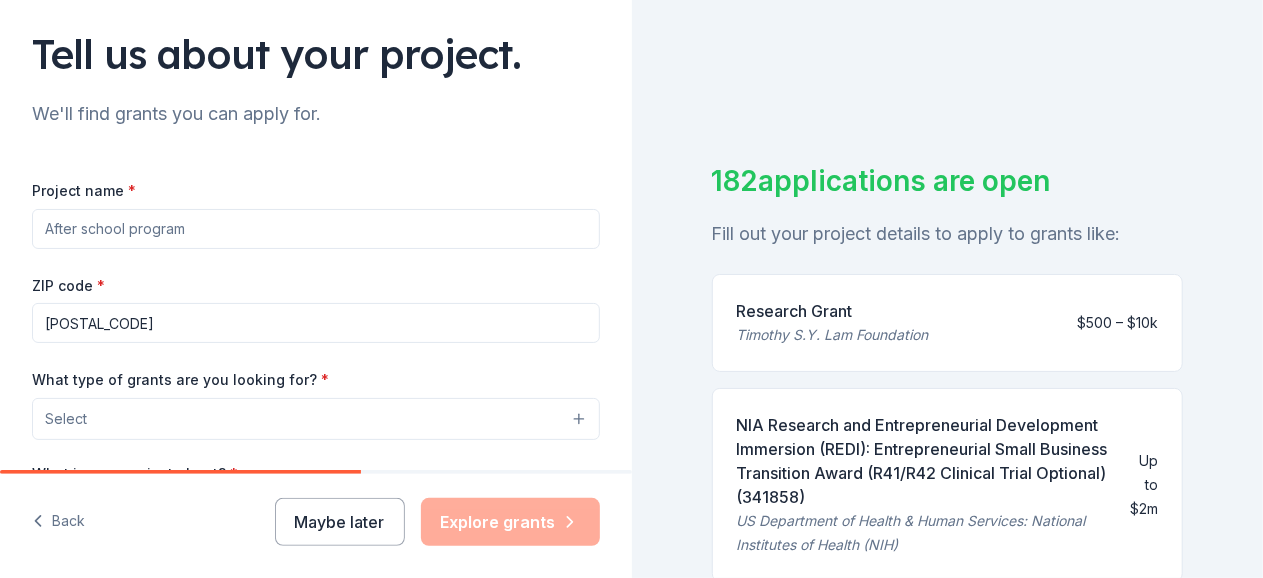 click on "Project name *" at bounding box center [316, 229] 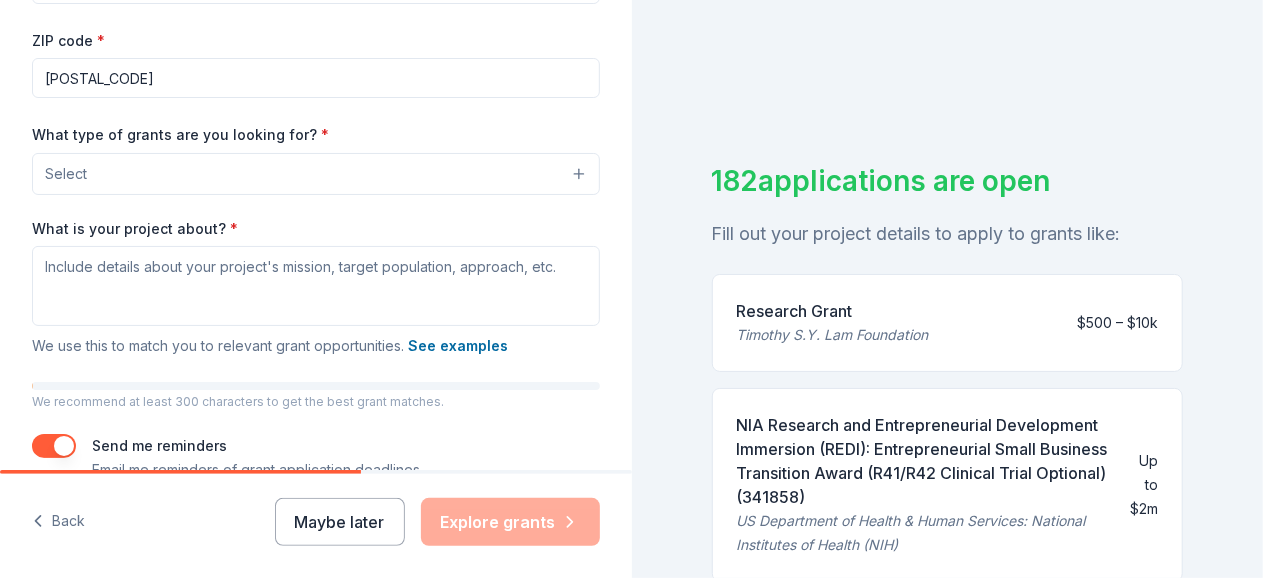 scroll, scrollTop: 399, scrollLeft: 0, axis: vertical 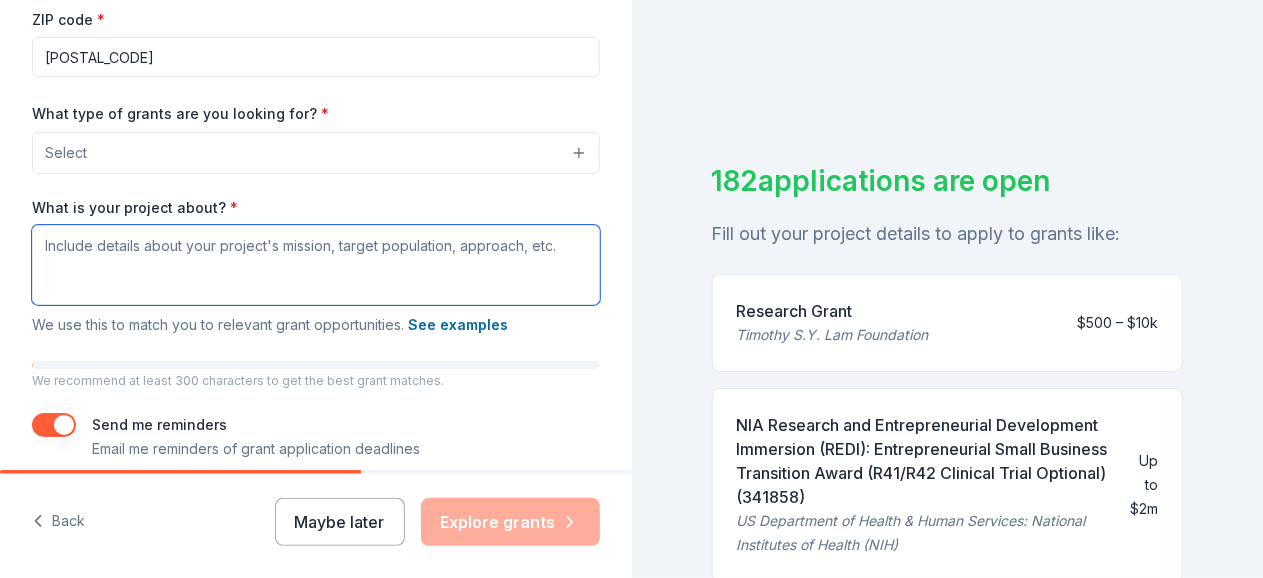 click on "What is your project about? *" at bounding box center (316, 265) 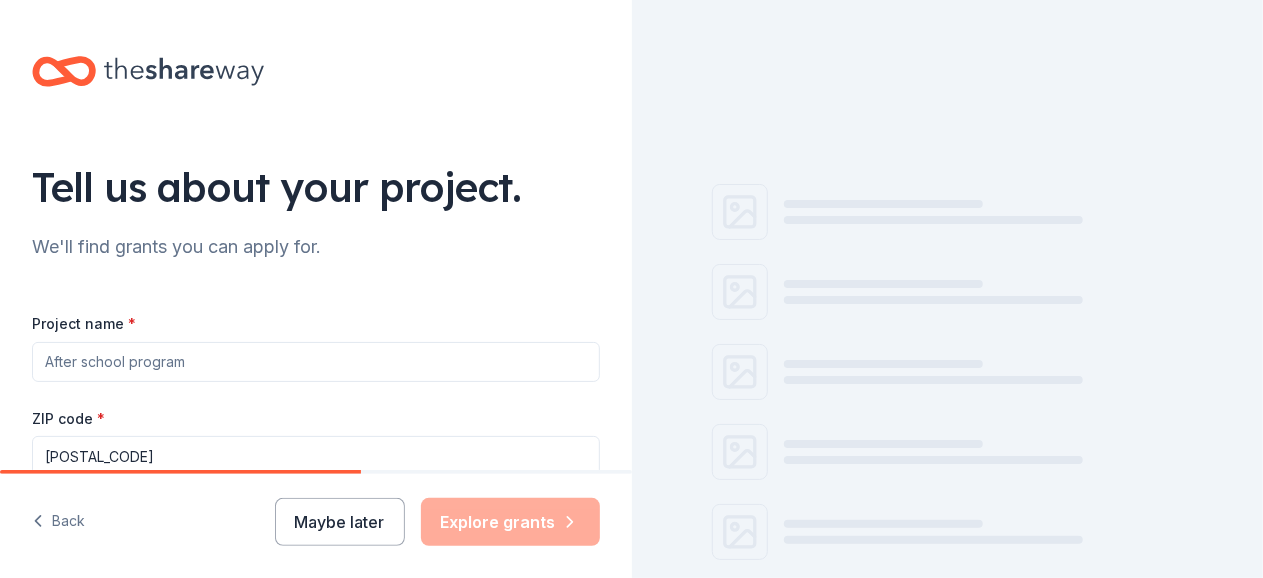 scroll, scrollTop: 114, scrollLeft: 0, axis: vertical 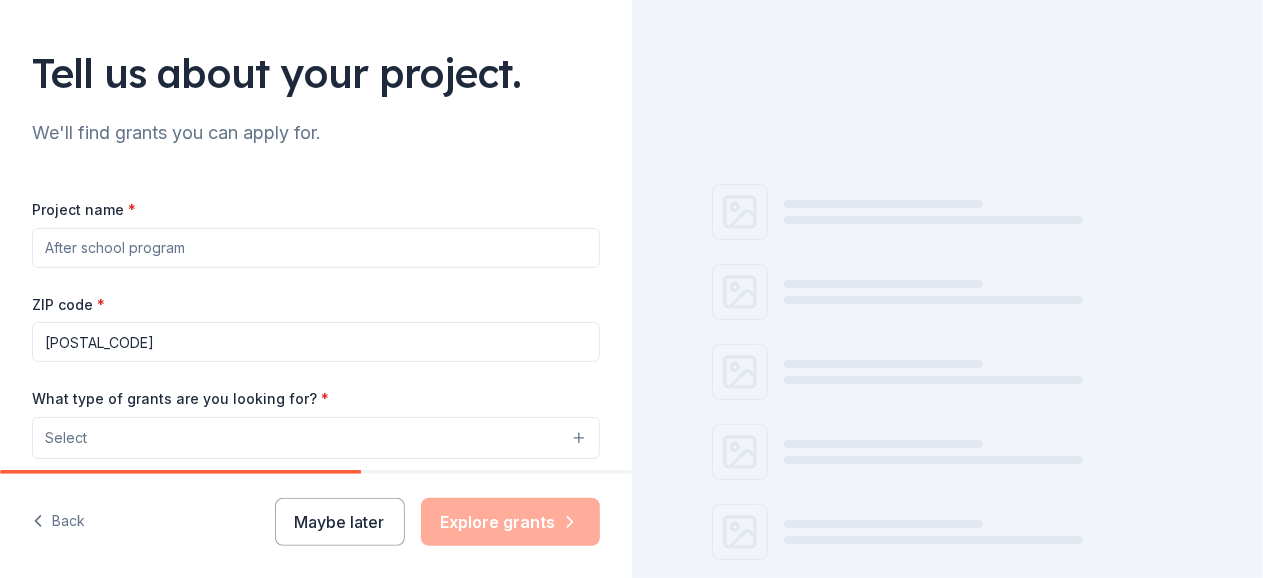 click on "Project name *" at bounding box center [316, 248] 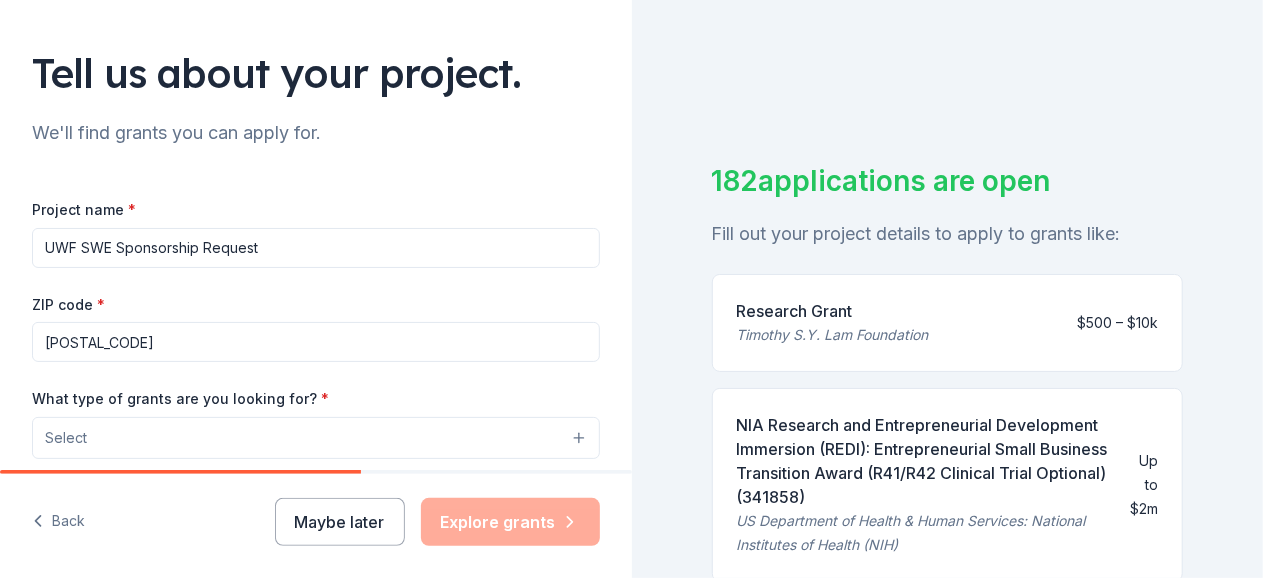 type on "UWF SWE Sponsorship Request" 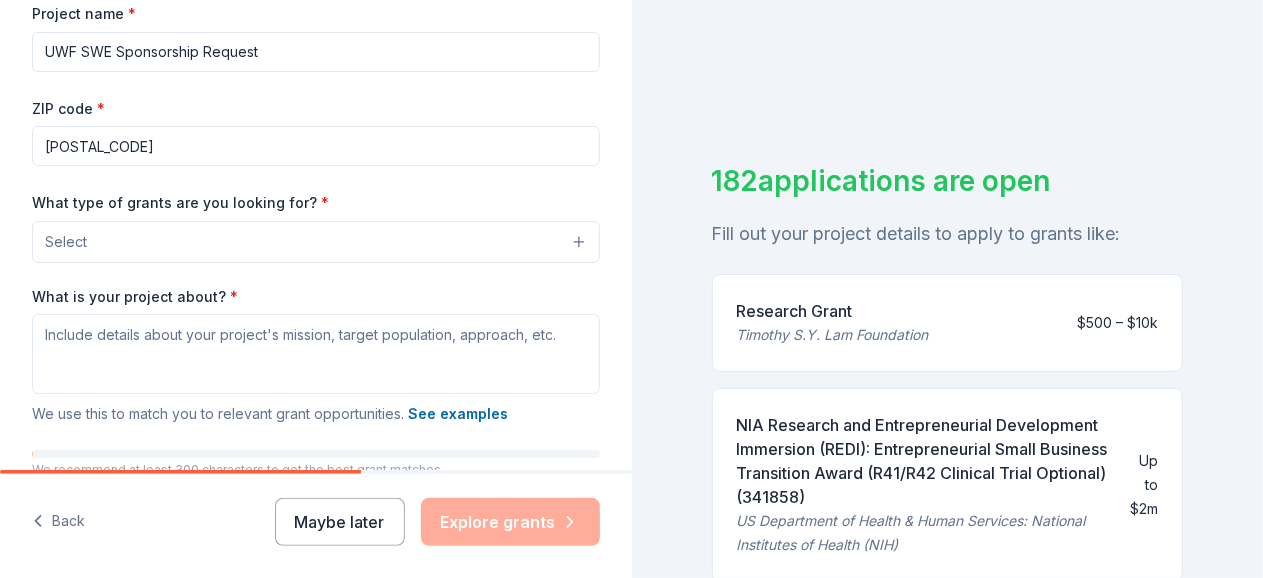 scroll, scrollTop: 311, scrollLeft: 0, axis: vertical 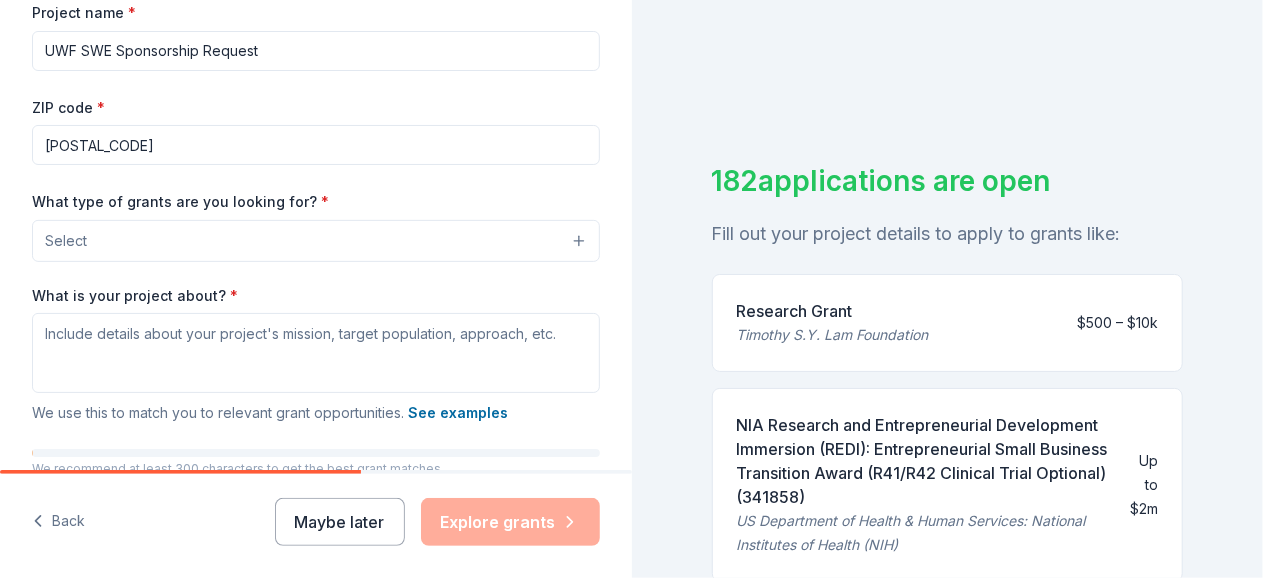 click on "Select" at bounding box center (316, 241) 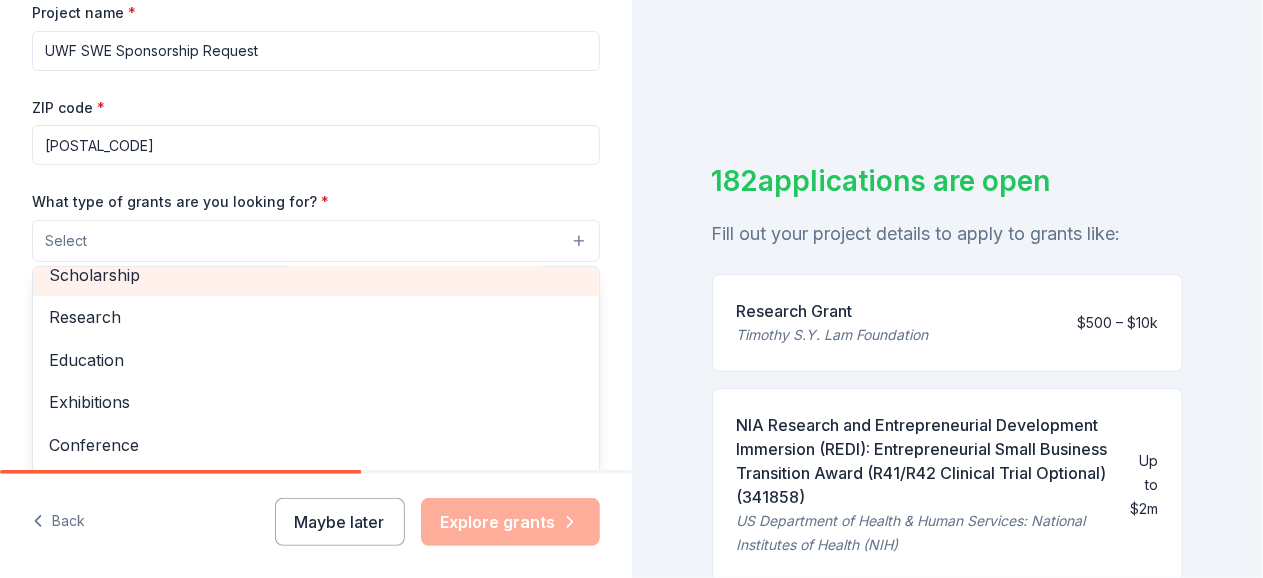 scroll, scrollTop: 144, scrollLeft: 0, axis: vertical 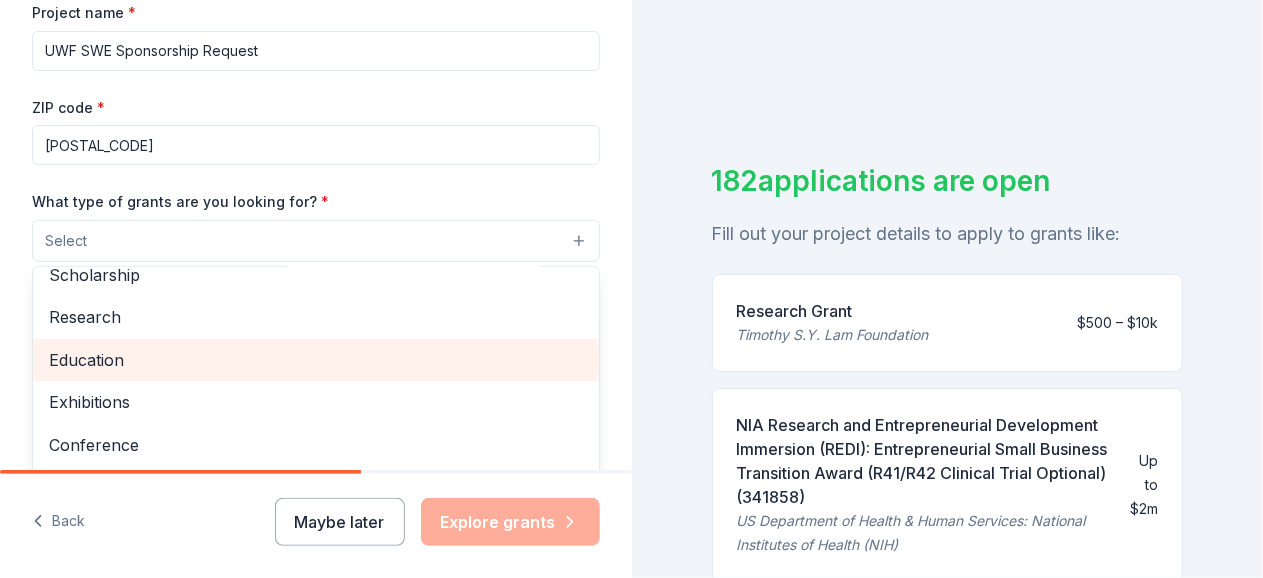 click on "Education" at bounding box center [316, 360] 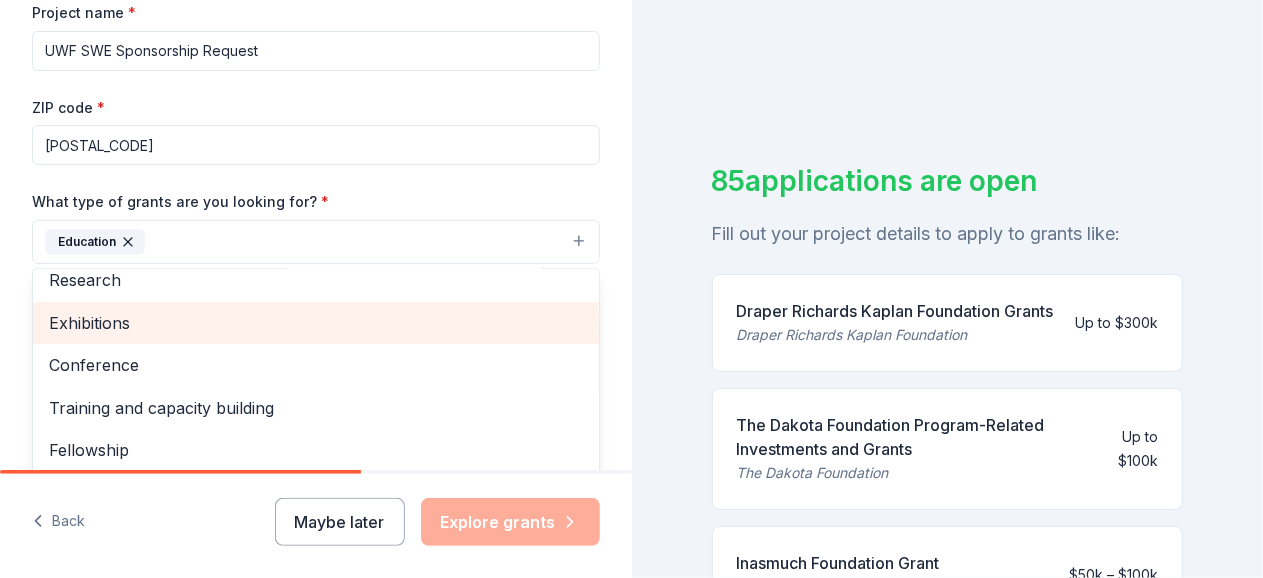 scroll, scrollTop: 193, scrollLeft: 0, axis: vertical 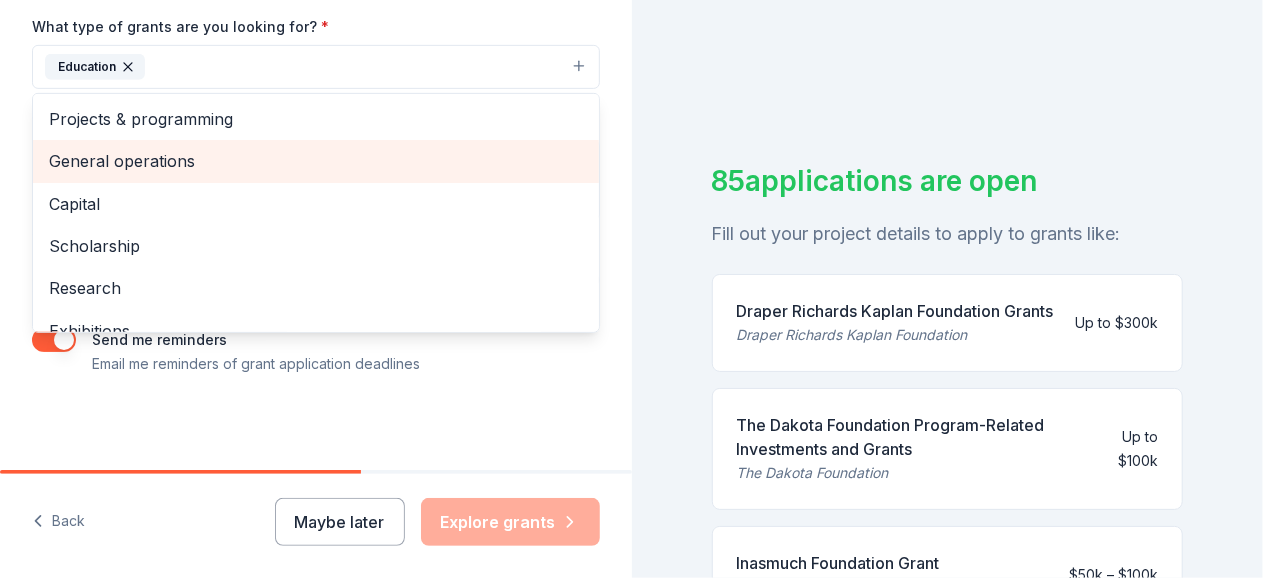 click on "General operations" at bounding box center [316, 161] 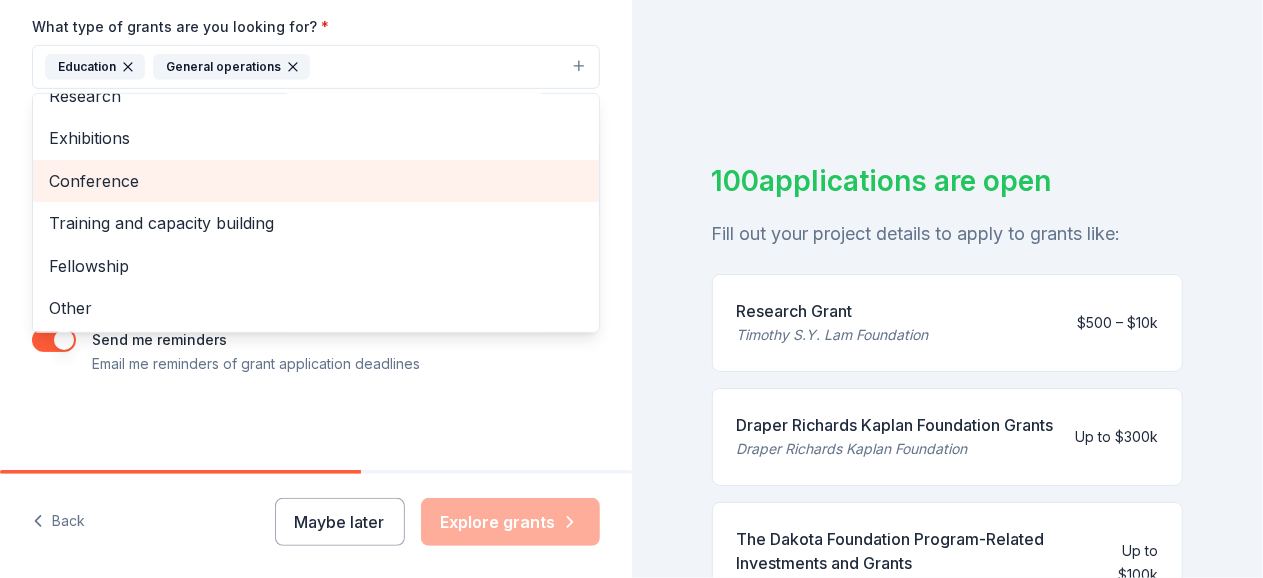 click on "Conference" at bounding box center (316, 181) 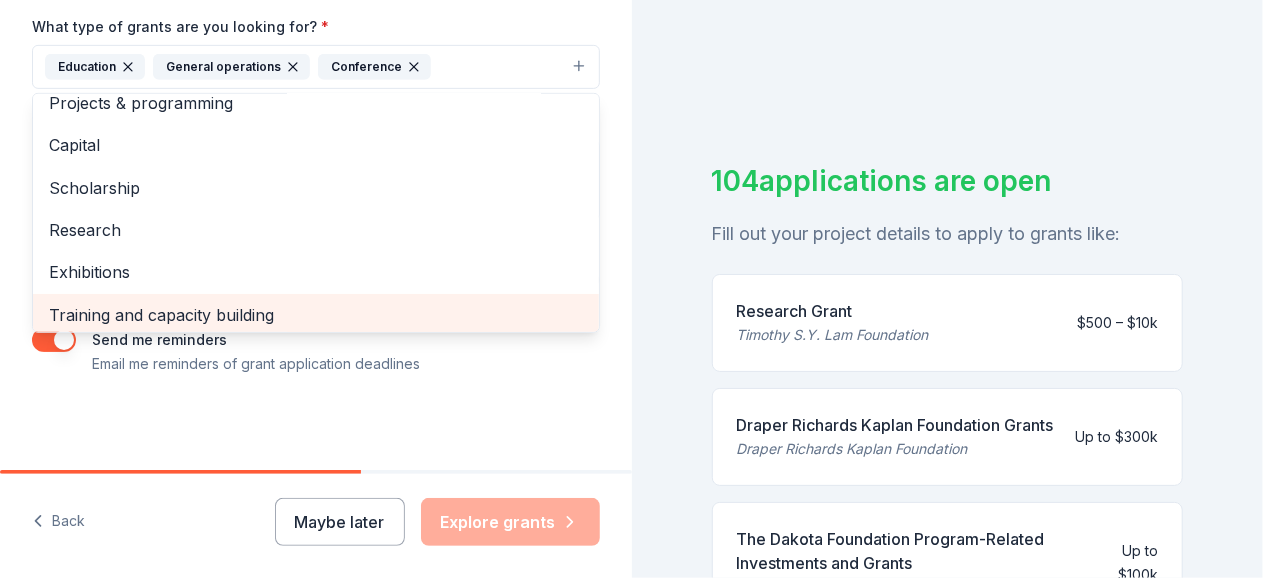 scroll, scrollTop: 0, scrollLeft: 0, axis: both 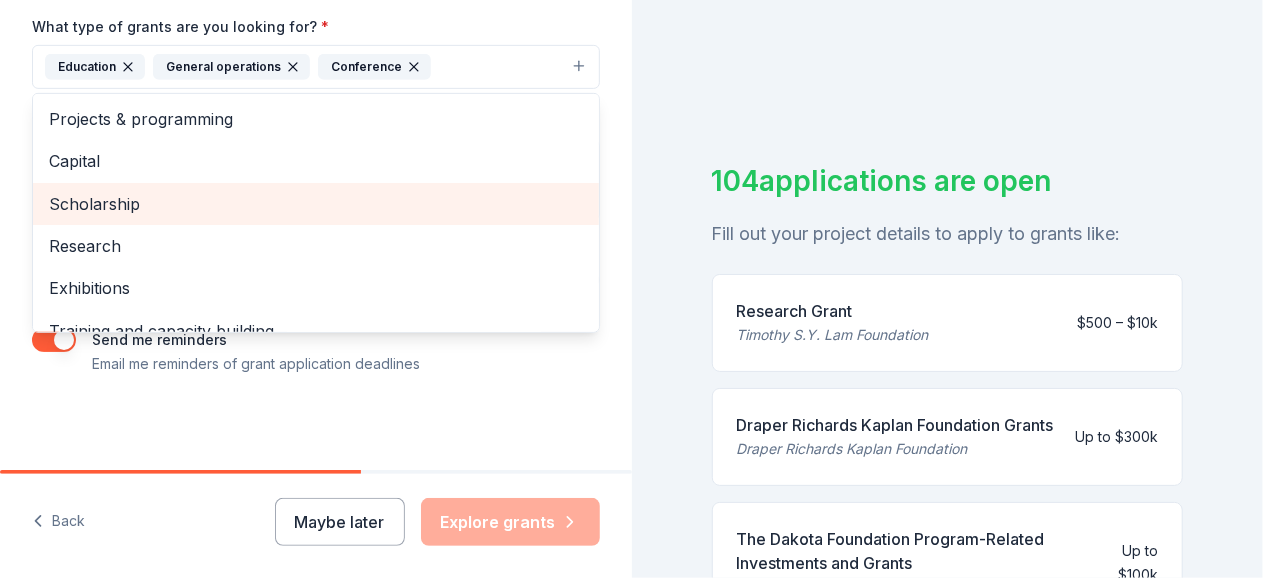 click on "Scholarship" at bounding box center [316, 204] 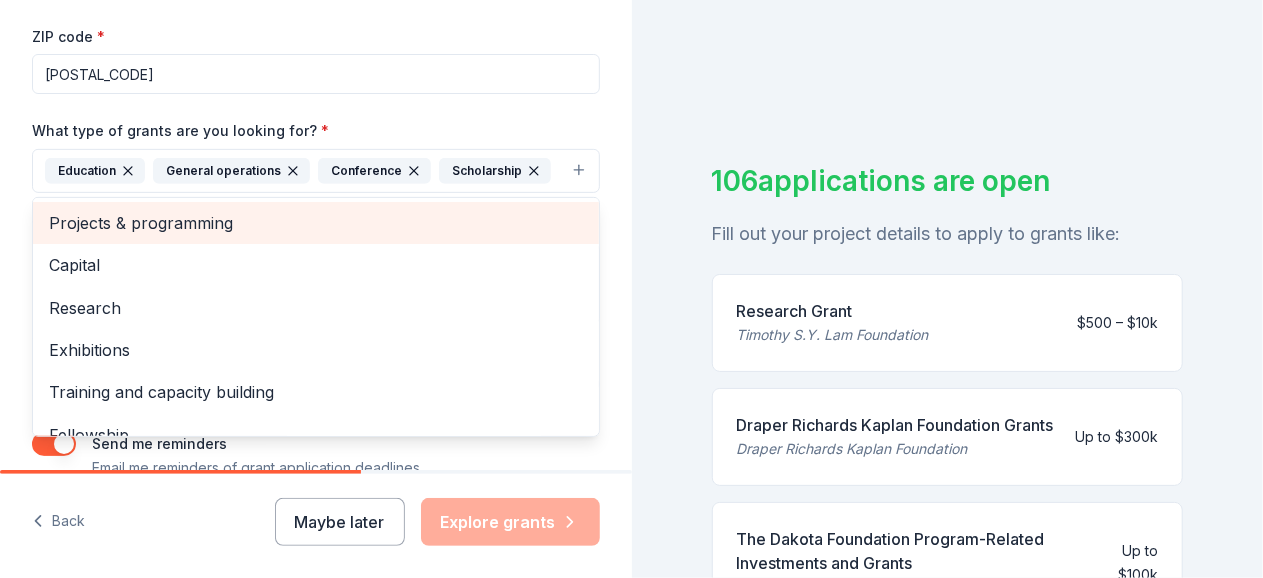 scroll, scrollTop: 380, scrollLeft: 0, axis: vertical 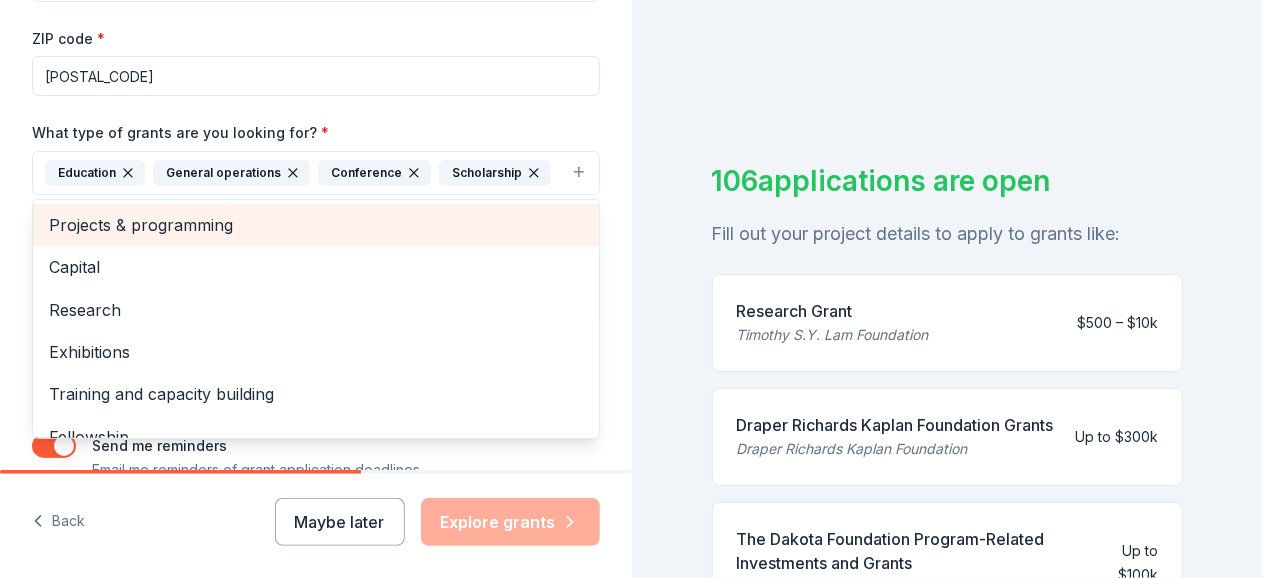 click on "Projects & programming" at bounding box center (316, 225) 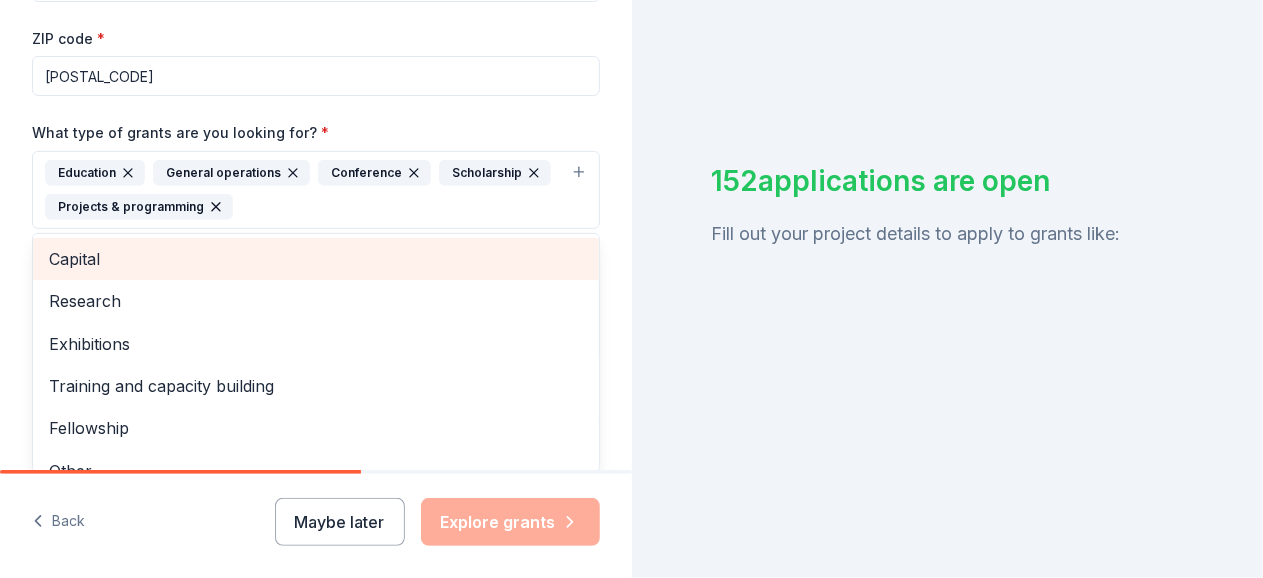 scroll, scrollTop: 23, scrollLeft: 0, axis: vertical 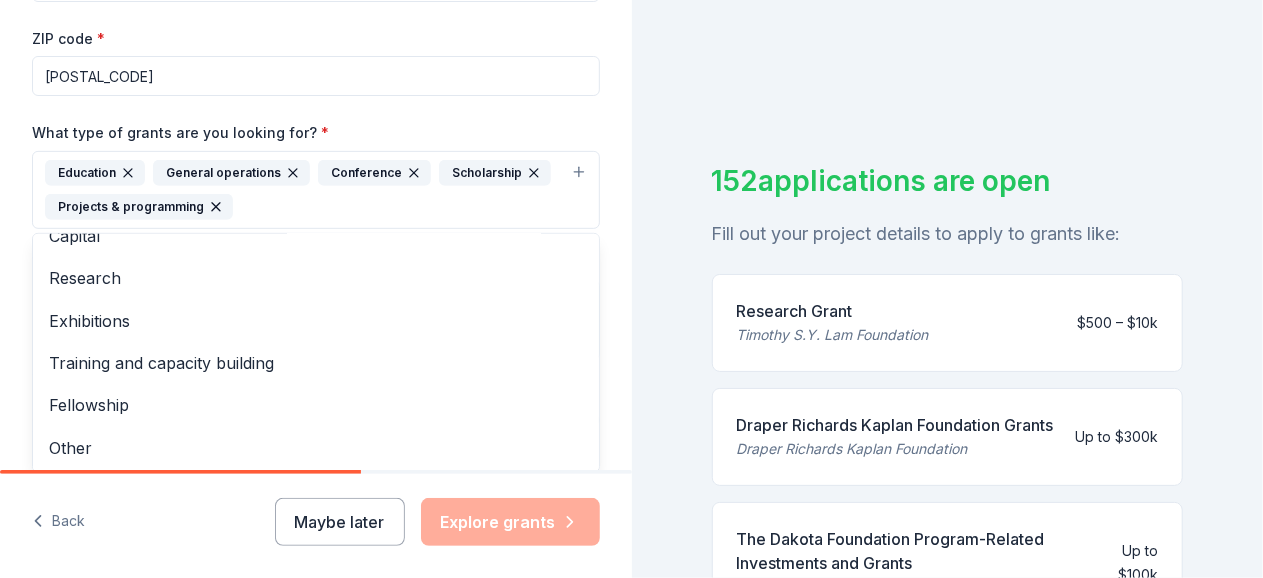 click on "What type of grants are you looking for? * Education General operations Conference Scholarship Projects & programming Capital Research Exhibitions Training and capacity building Fellowship Other" at bounding box center (316, 174) 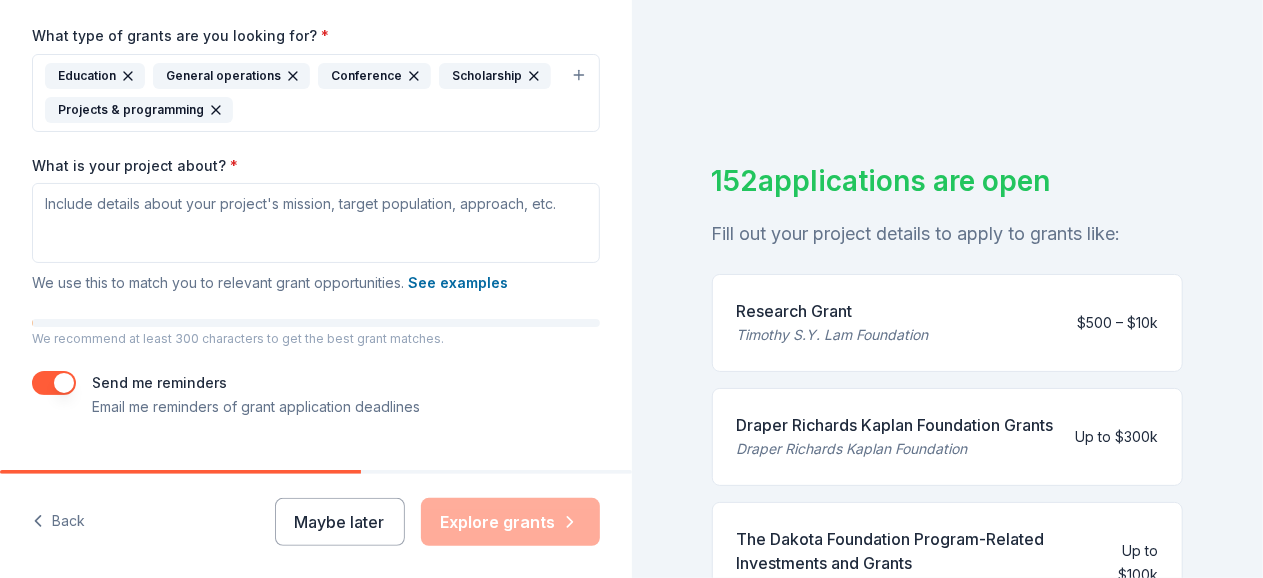 scroll, scrollTop: 478, scrollLeft: 0, axis: vertical 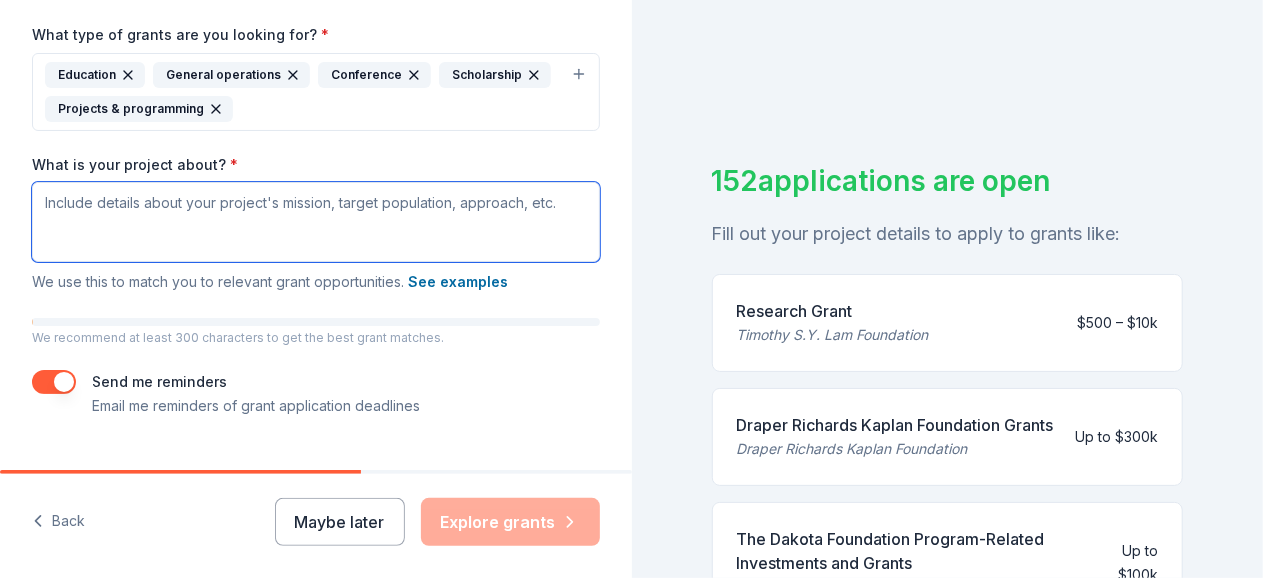 click on "What is your project about? *" at bounding box center [316, 222] 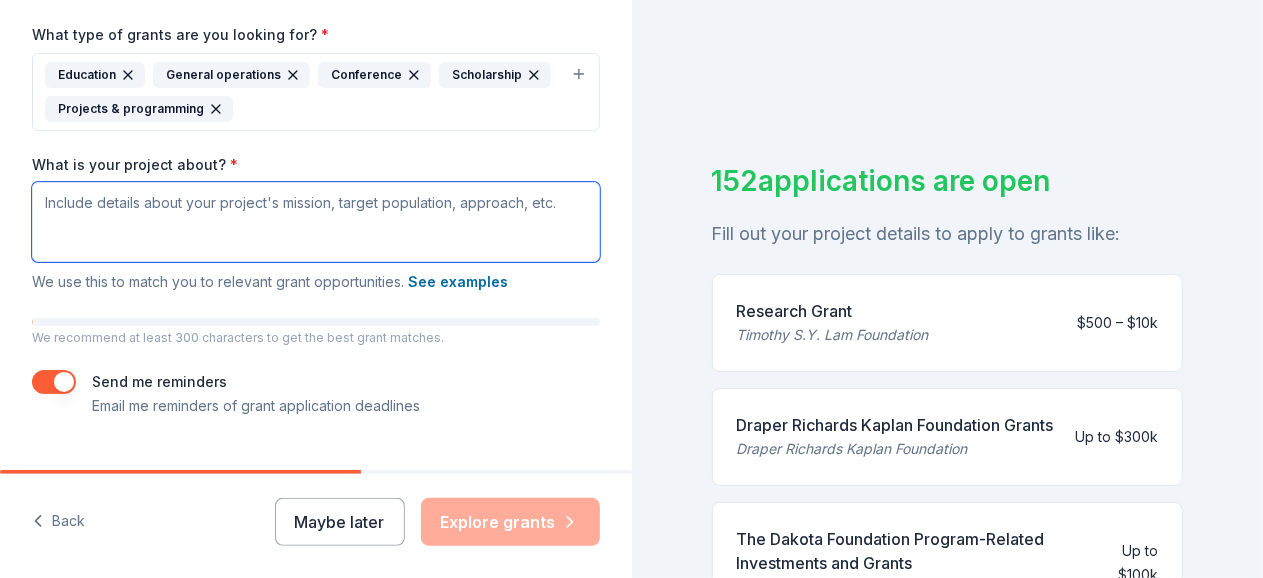 paste on "The Society of Women Engineers (SWE) student chapter at the University of West Florida (UWF) is part of a non-profit organization that supports women pursuing careers in science, technology, engineering, and mathematics (STEM). Our mission is to create an inclusive space where members can connect with peers and provide professional development resources, networking opportunities, and mentorship to help students succeed.
Each year, SWE participates in a variety of events that require financial support. We are currently seeking sponsors to help fund the expenses associated with registration fees, travel, and supplies for our upcoming activities in the 2025–2026 academic year:" 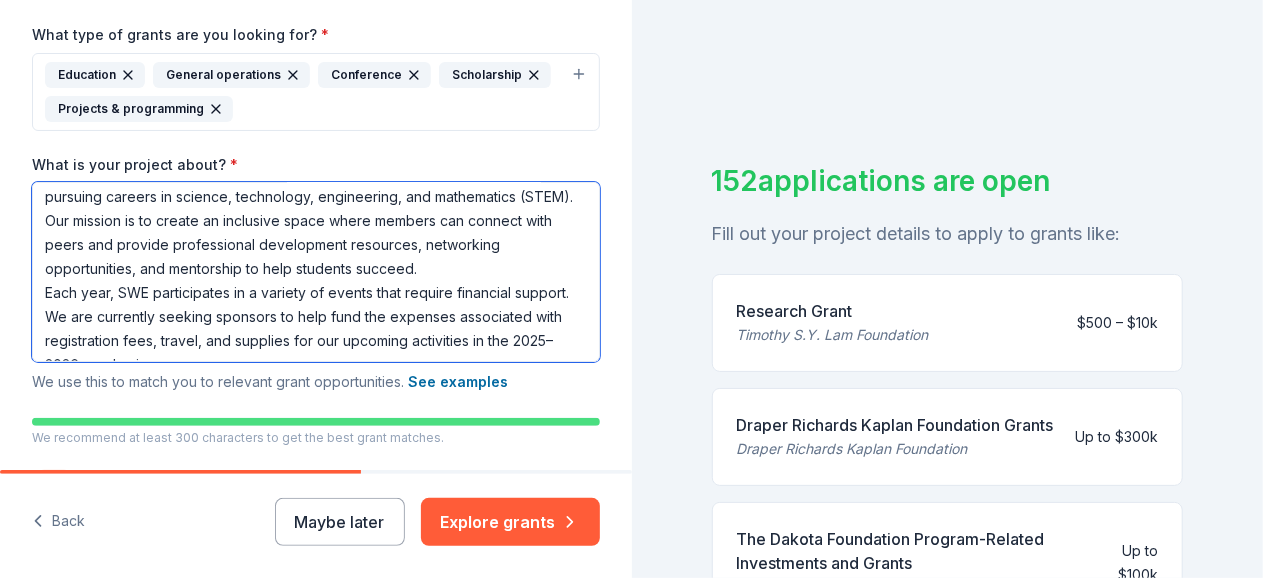 scroll, scrollTop: 52, scrollLeft: 0, axis: vertical 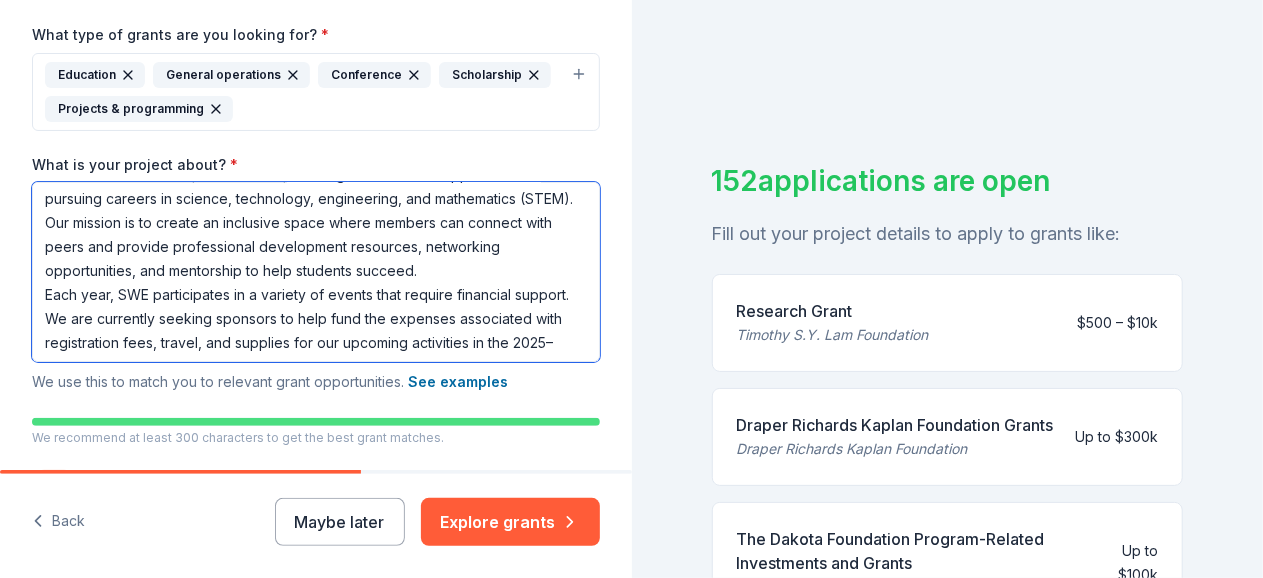 click on "The Society of Women Engineers (SWE) student chapter at the University of West Florida (UWF) is part of a non-profit organization that supports women pursuing careers in science, technology, engineering, and mathematics (STEM). Our mission is to create an inclusive space where members can connect with peers and provide professional development resources, networking opportunities, and mentorship to help students succeed.
Each year, SWE participates in a variety of events that require financial support. We are currently seeking sponsors to help fund the expenses associated with registration fees, travel, and supplies for our upcoming activities in the 2025–2026 academic year:" at bounding box center [316, 272] 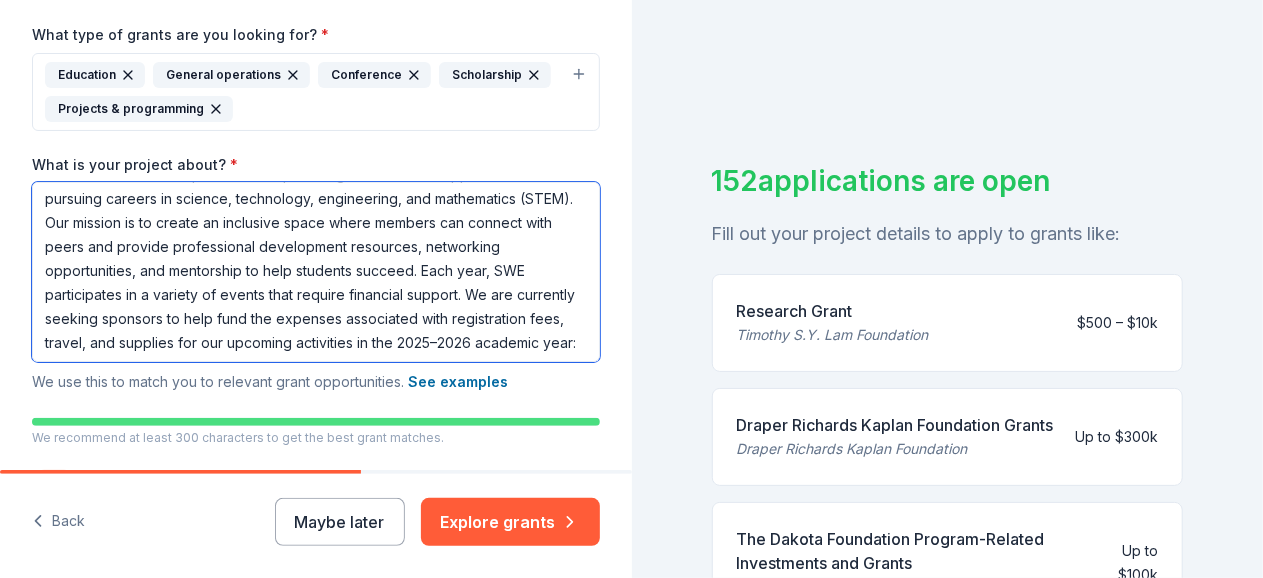 click on "The Society of Women Engineers (SWE) student chapter at the University of West Florida (UWF) is part of a non-profit organization that supports women pursuing careers in science, technology, engineering, and mathematics (STEM). Our mission is to create an inclusive space where members can connect with peers and provide professional development resources, networking opportunities, and mentorship to help students succeed. Each year, SWE participates in a variety of events that require financial support. We are currently seeking sponsors to help fund the expenses associated with registration fees, travel, and supplies for our upcoming activities in the 2025–2026 academic year:" at bounding box center (316, 272) 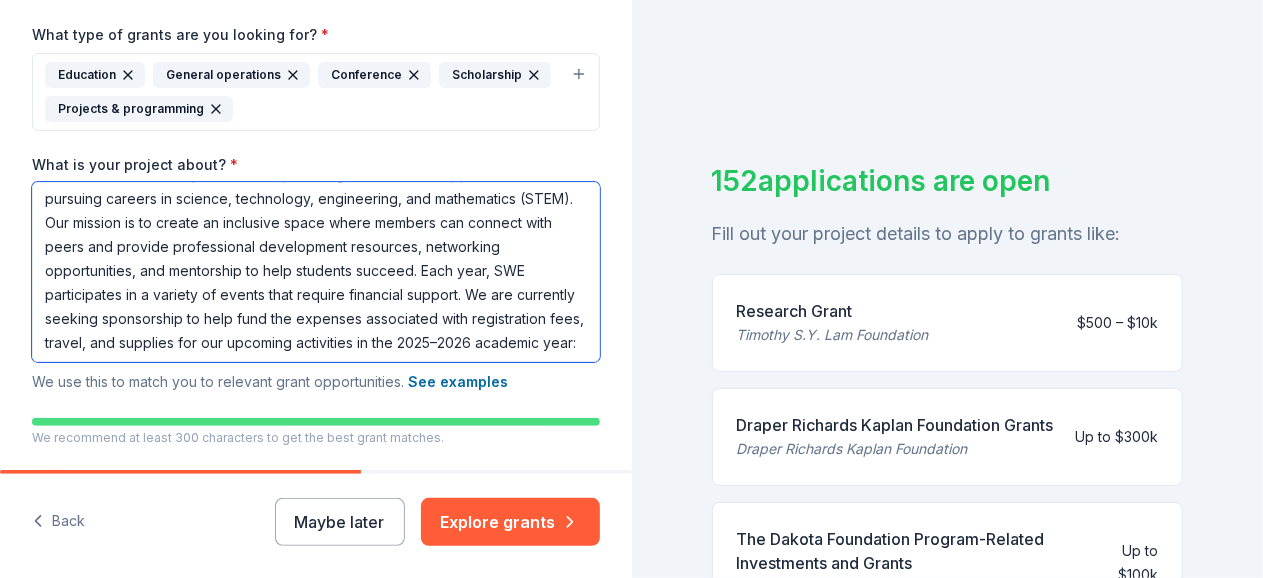 click on "The Society of Women Engineers (SWE) student chapter at the University of West Florida (UWF) is part of a non-profit organization that supports women pursuing careers in science, technology, engineering, and mathematics (STEM). Our mission is to create an inclusive space where members can connect with peers and provide professional development resources, networking opportunities, and mentorship to help students succeed. Each year, SWE participates in a variety of events that require financial support. We are currently seeking sponsorship to help fund the expenses associated with registration fees, travel, and supplies for our upcoming activities in the 2025–2026 academic year:" at bounding box center [316, 272] 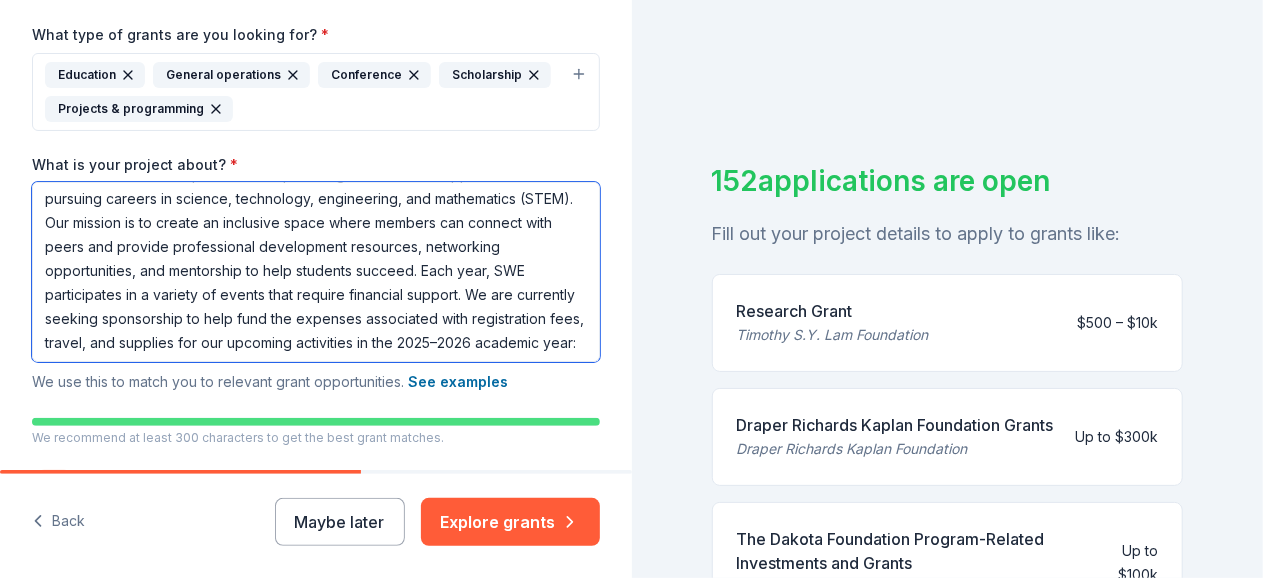 scroll, scrollTop: 77, scrollLeft: 0, axis: vertical 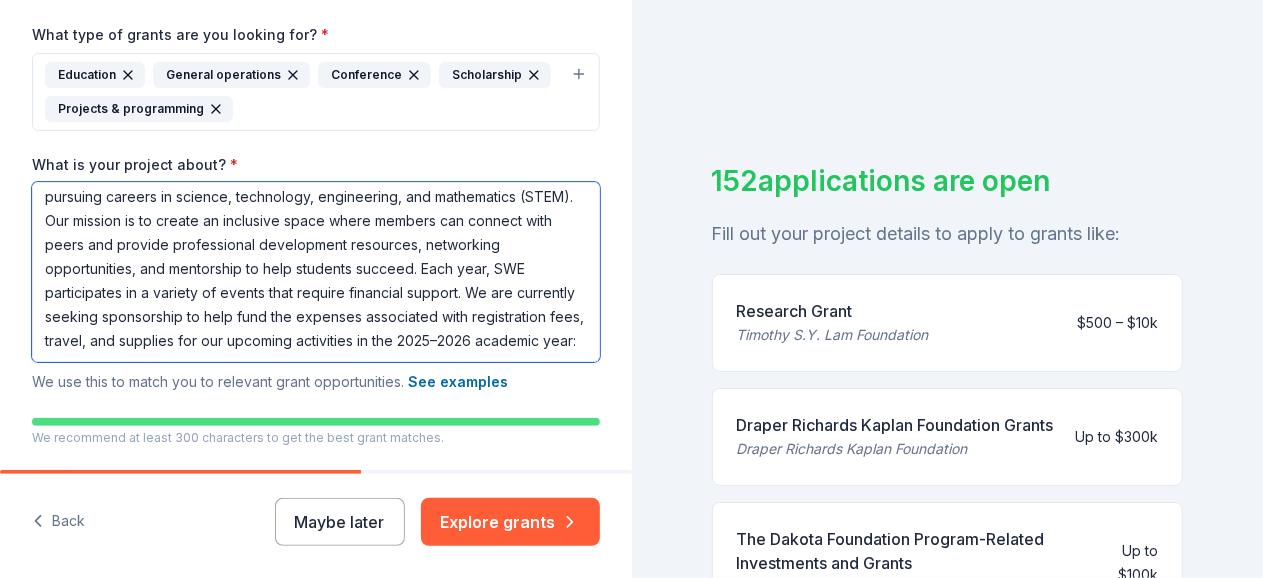 drag, startPoint x: 441, startPoint y: 317, endPoint x: 51, endPoint y: 305, distance: 390.18457 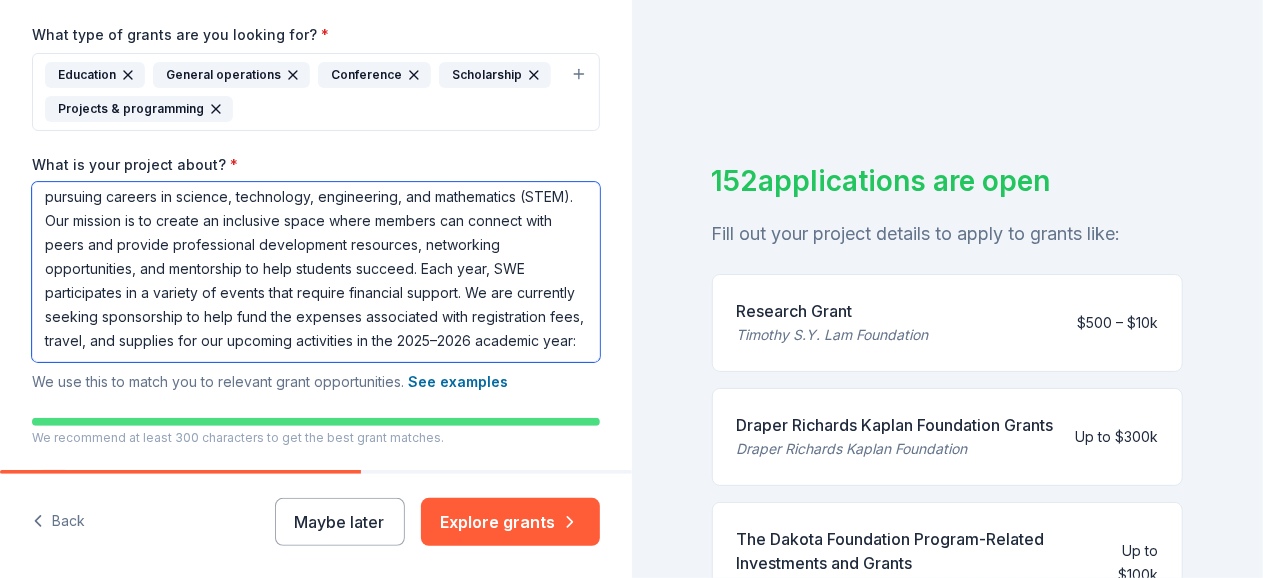 click on "The Society of Women Engineers (SWE) student chapter at the University of West Florida (UWF) is part of a non-profit organization that supports women pursuing careers in science, technology, engineering, and mathematics (STEM). Our mission is to create an inclusive space where members can connect with peers and provide professional development resources, networking opportunities, and mentorship to help students succeed. Each year, SWE participates in a variety of events that require financial support. We are currently seeking sponsorship to help fund the expenses associated with registration fees, travel, and supplies for our upcoming activities in the 2025–2026 academic year:" at bounding box center (316, 272) 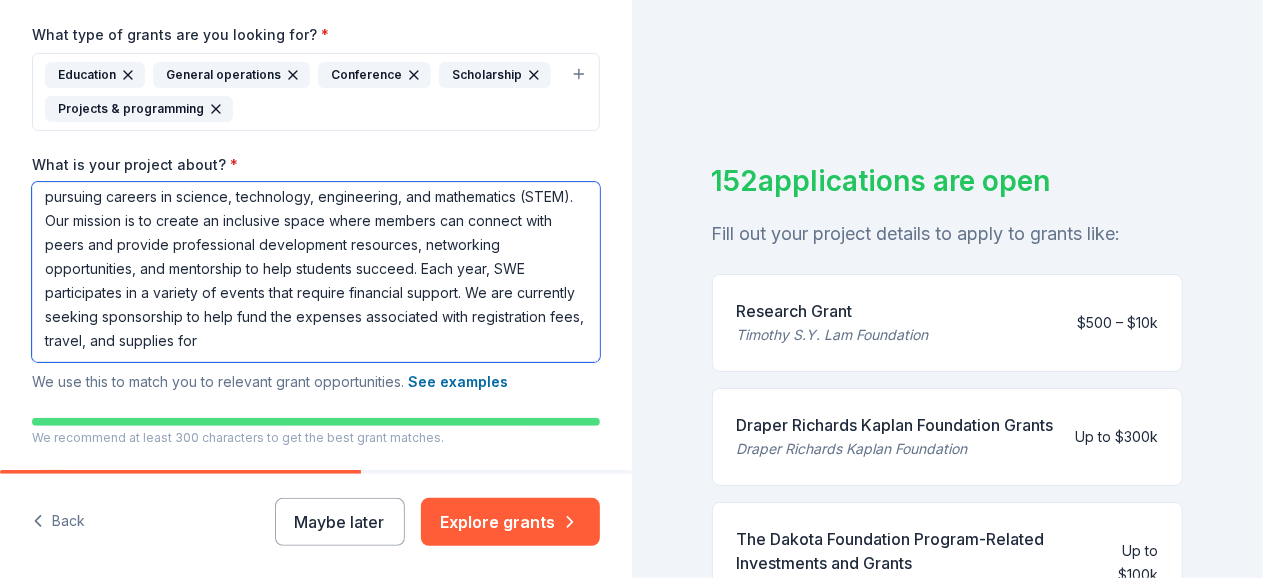 scroll, scrollTop: 53, scrollLeft: 0, axis: vertical 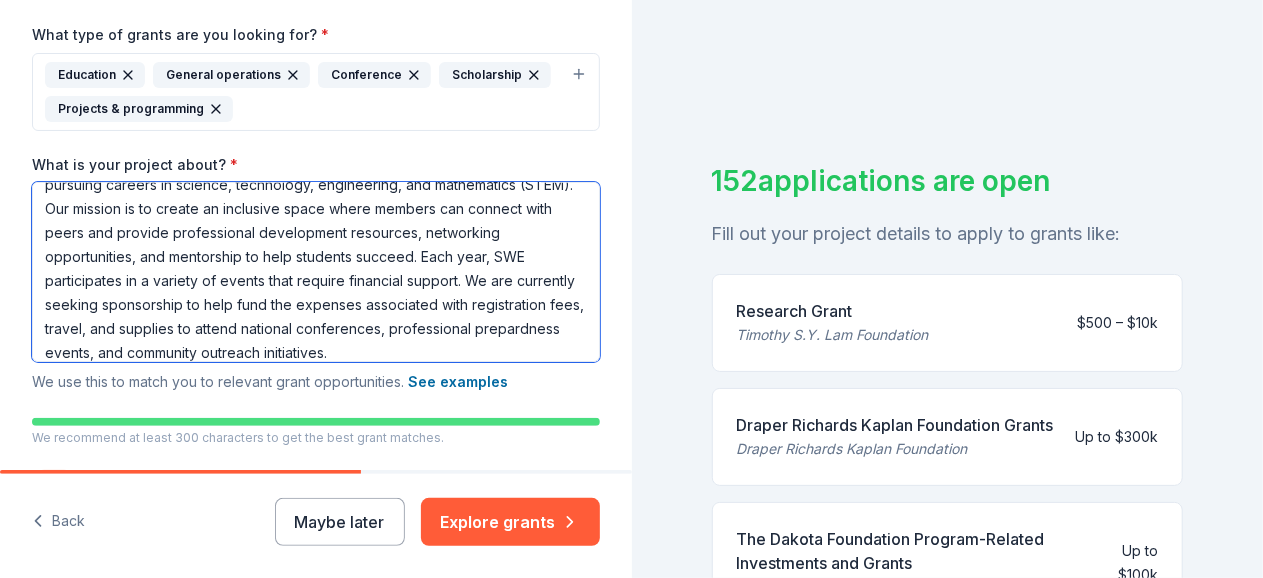 click on "The Society of Women Engineers (SWE) student chapter at the University of West Florida (UWF) is part of a non-profit organization that supports women pursuing careers in science, technology, engineering, and mathematics (STEM). Our mission is to create an inclusive space where members can connect with peers and provide professional development resources, networking opportunities, and mentorship to help students succeed. Each year, SWE participates in a variety of events that require financial support. We are currently seeking sponsorship to help fund the expenses associated with registration fees, travel, and supplies to attend national conferences, professional prepardness events, and community outreach initiatives." at bounding box center (316, 272) 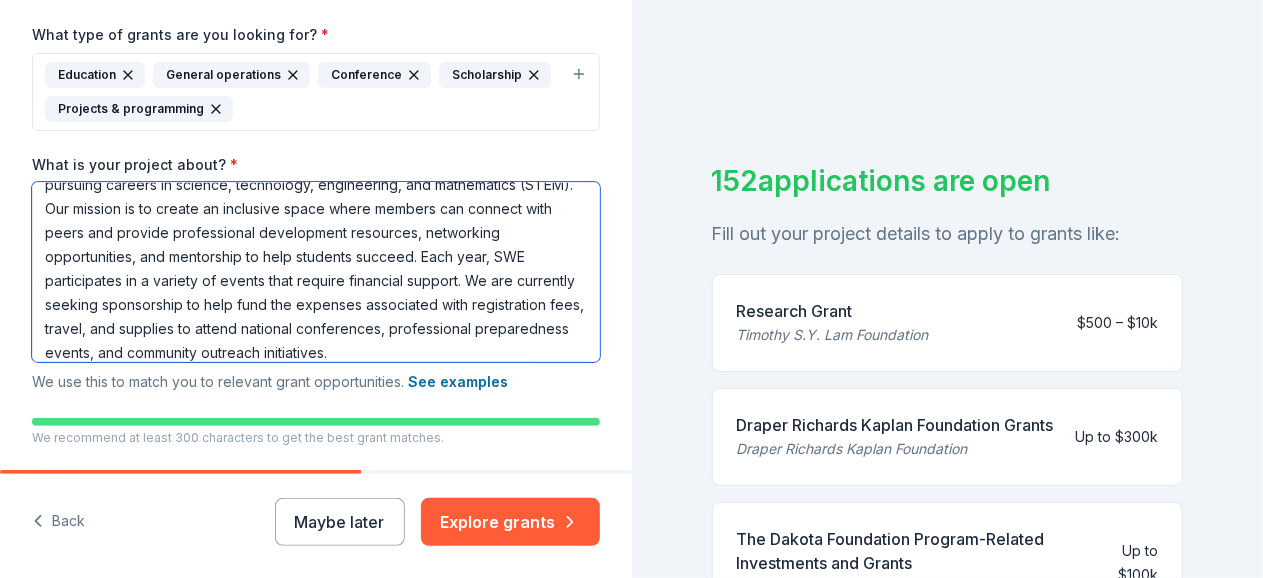 click on "The Society of Women Engineers (SWE) student chapter at the University of West Florida (UWF) is part of a non-profit organization that supports women pursuing careers in science, technology, engineering, and mathematics (STEM). Our mission is to create an inclusive space where members can connect with peers and provide professional development resources, networking opportunities, and mentorship to help students succeed. Each year, SWE participates in a variety of events that require financial support. We are currently seeking sponsorship to help fund the expenses associated with registration fees, travel, and supplies to attend national conferences, professional preparedness events, and community outreach initiatives." at bounding box center (316, 272) 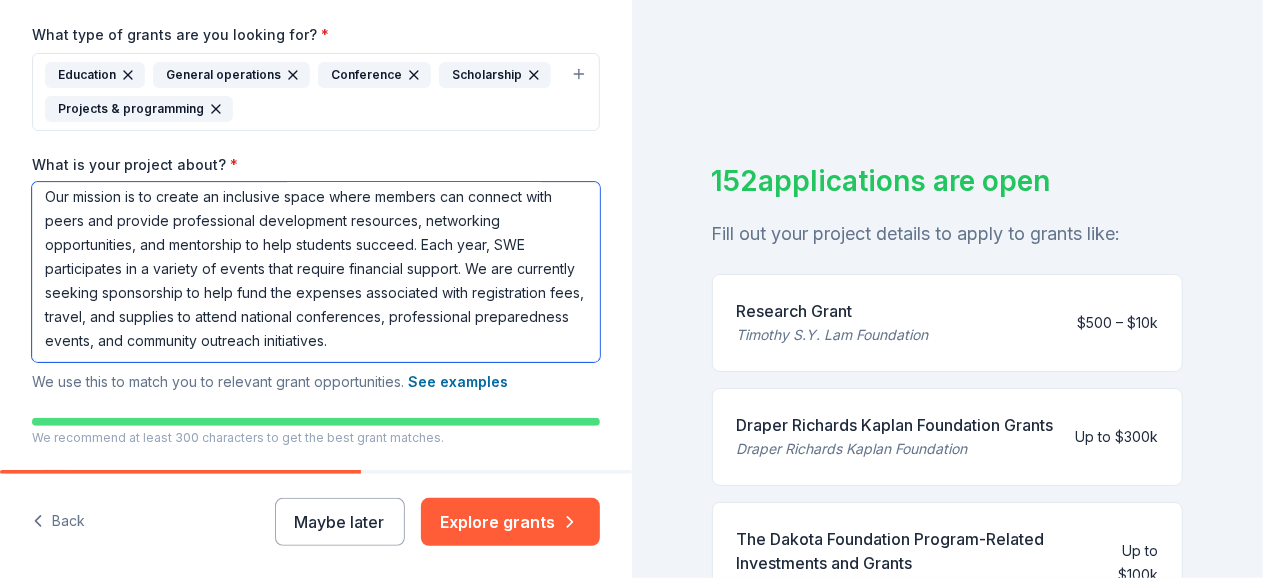 scroll, scrollTop: 101, scrollLeft: 0, axis: vertical 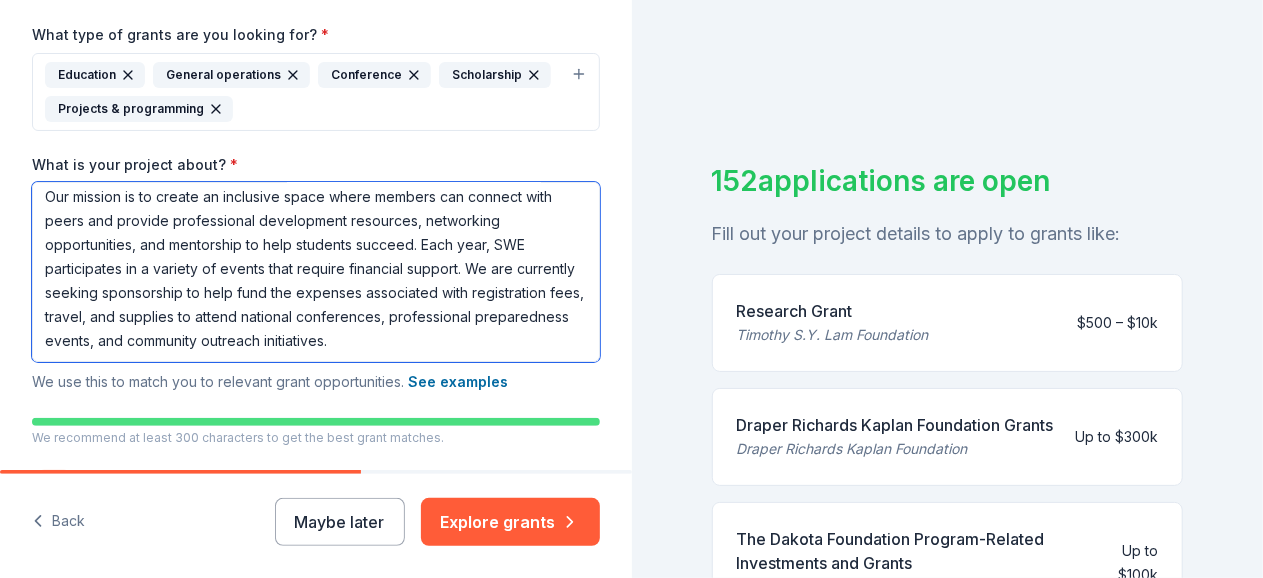 click on "The Society of Women Engineers (SWE) student chapter at the University of West Florida (UWF) is part of a non-profit organization that supports women pursuing careers in science, technology, engineering, and mathematics (STEM). Our mission is to create an inclusive space where members can connect with peers and provide professional development resources, networking opportunities, and mentorship to help students succeed. Each year, SWE participates in a variety of events that require financial support. We are currently seeking sponsorship to help fund the expenses associated with registration fees, travel, and supplies to attend national conferences, professional preparedness events, and community outreach initiatives." at bounding box center [316, 272] 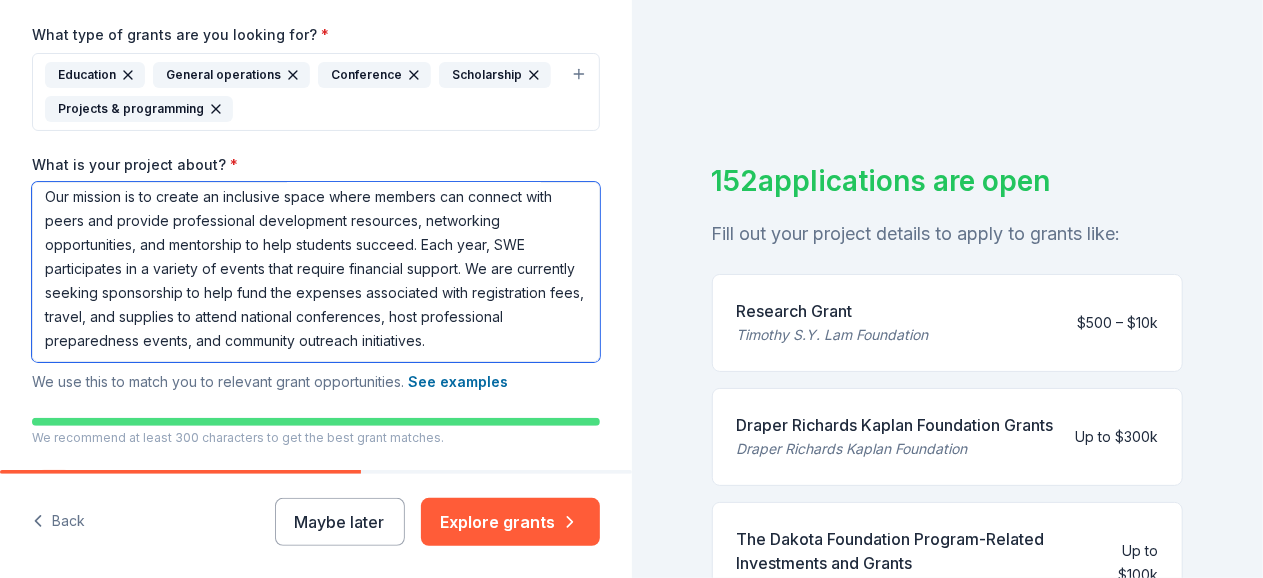 click on "The Society of Women Engineers (SWE) student chapter at the University of West Florida (UWF) is part of a non-profit organization that supports women pursuing careers in science, technology, engineering, and mathematics (STEM). Our mission is to create an inclusive space where members can connect with peers and provide professional development resources, networking opportunities, and mentorship to help students succeed. Each year, SWE participates in a variety of events that require financial support. We are currently seeking sponsorship to help fund the expenses associated with registration fees, travel, and supplies to attend national conferences, host professional preparedness events, and community outreach initiatives." at bounding box center [316, 272] 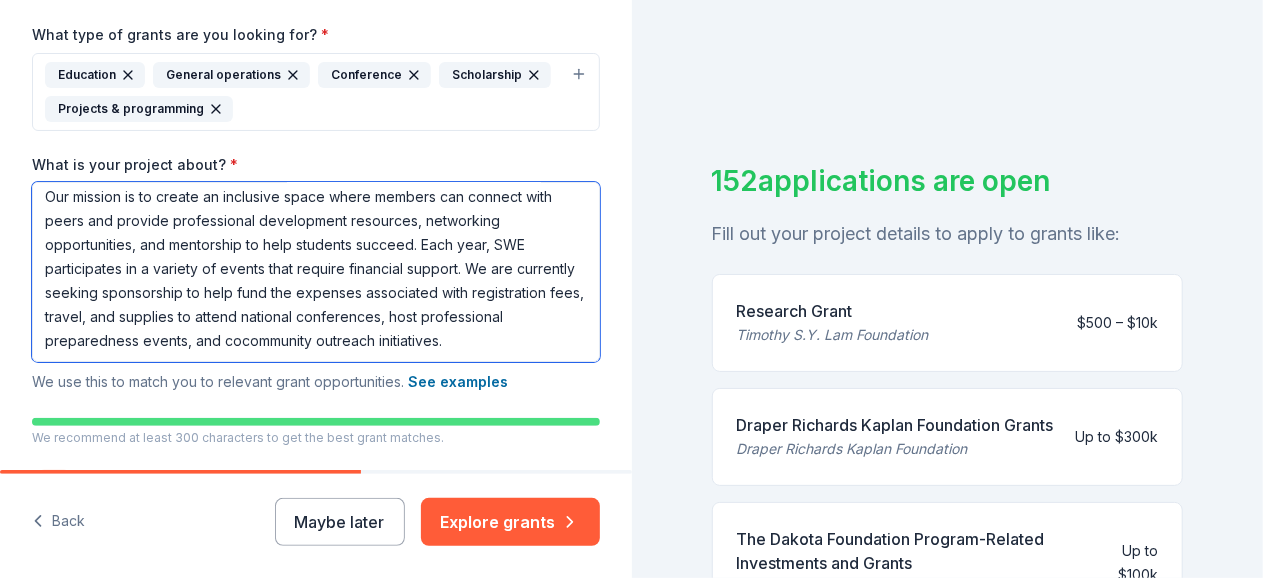 click on "The Society of Women Engineers (SWE) student chapter at the University of West Florida (UWF) is part of a non-profit organization that supports women pursuing careers in science, technology, engineering, and mathematics (STEM). Our mission is to create an inclusive space where members can connect with peers and provide professional development resources, networking opportunities, and mentorship to help students succeed. Each year, SWE participates in a variety of events that require financial support. We are currently seeking sponsorship to help fund the expenses associated with registration fees, travel, and supplies to attend national conferences, host professional preparedness events, and cocommunity outreach initiatives." at bounding box center (316, 272) 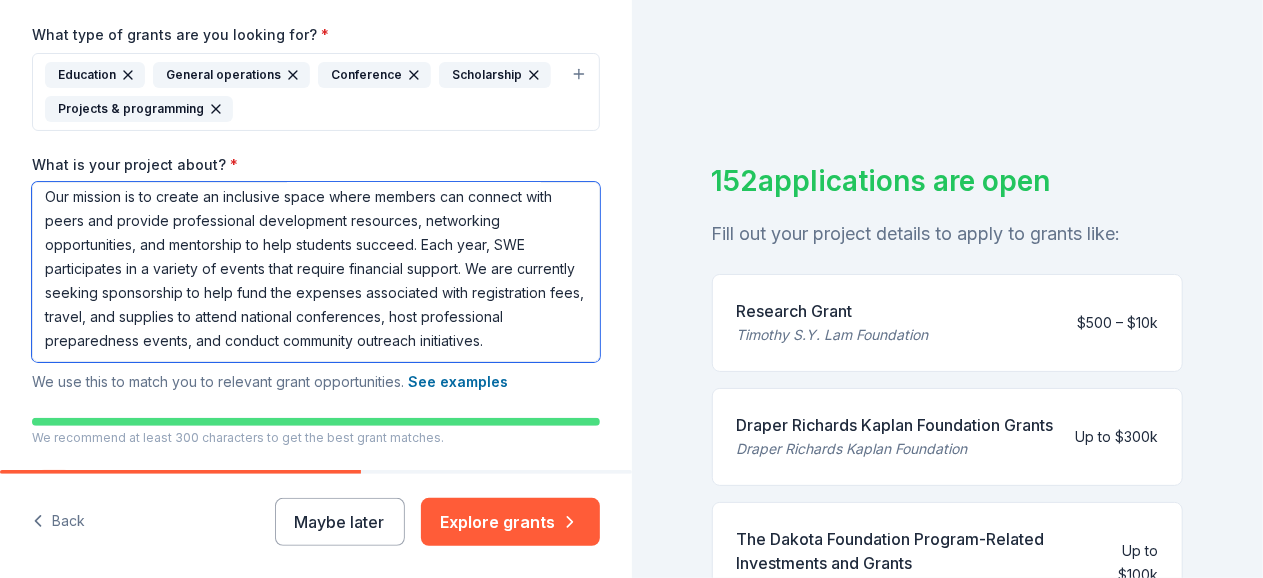 click on "The Society of Women Engineers (SWE) student chapter at the University of West Florida (UWF) is part of a non-profit organization that supports women pursuing careers in science, technology, engineering, and mathematics (STEM). Our mission is to create an inclusive space where members can connect with peers and provide professional development resources, networking opportunities, and mentorship to help students succeed. Each year, SWE participates in a variety of events that require financial support. We are currently seeking sponsorship to help fund the expenses associated with registration fees, travel, and supplies to attend national conferences, host professional preparedness events, and conduct community outreach initiatives." at bounding box center (316, 272) 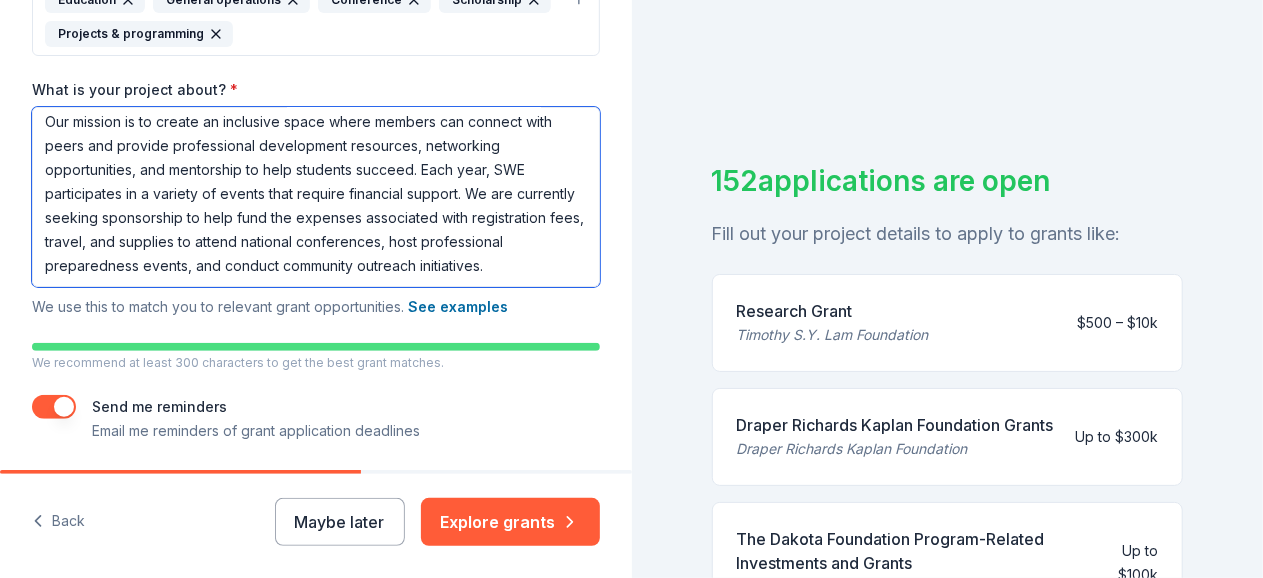 scroll, scrollTop: 620, scrollLeft: 0, axis: vertical 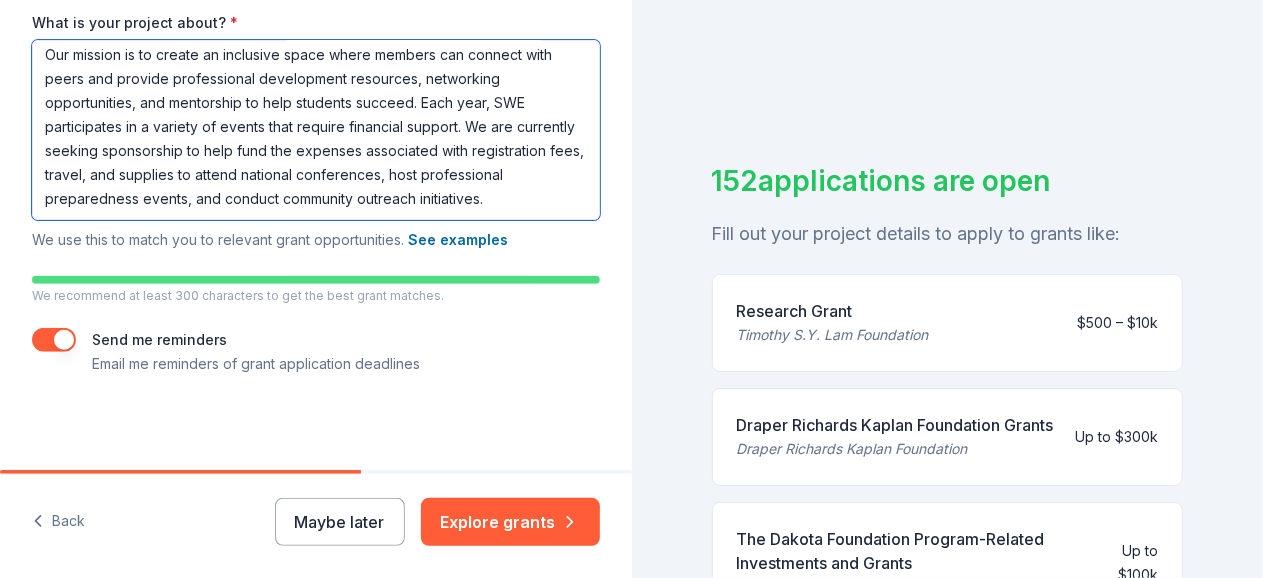 type on "The Society of Women Engineers (SWE) student chapter at the University of West Florida (UWF) is part of a non-profit organization that supports women pursuing careers in science, technology, engineering, and mathematics (STEM). Our mission is to create an inclusive space where members can connect with peers and provide professional development resources, networking opportunities, and mentorship to help students succeed. Each year, SWE participates in a variety of events that require financial support. We are currently seeking sponsorship to help fund the expenses associated with registration fees, travel, and supplies to attend national conferences, host professional preparedness events, and conduct community outreach initiatives." 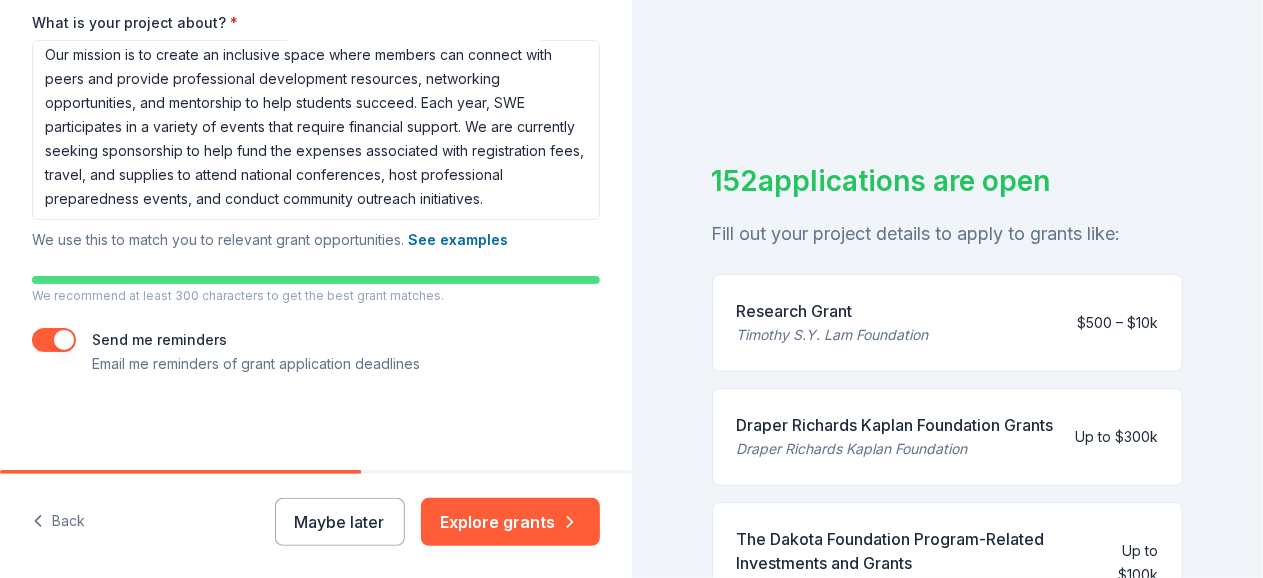 click at bounding box center [54, 340] 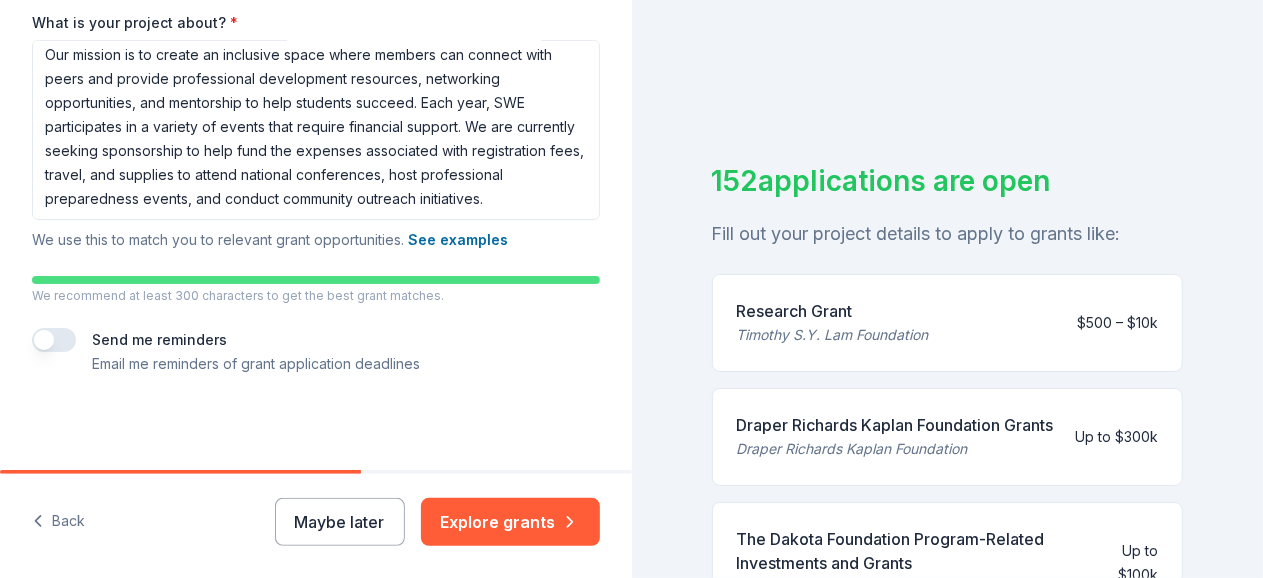 scroll, scrollTop: 24, scrollLeft: 0, axis: vertical 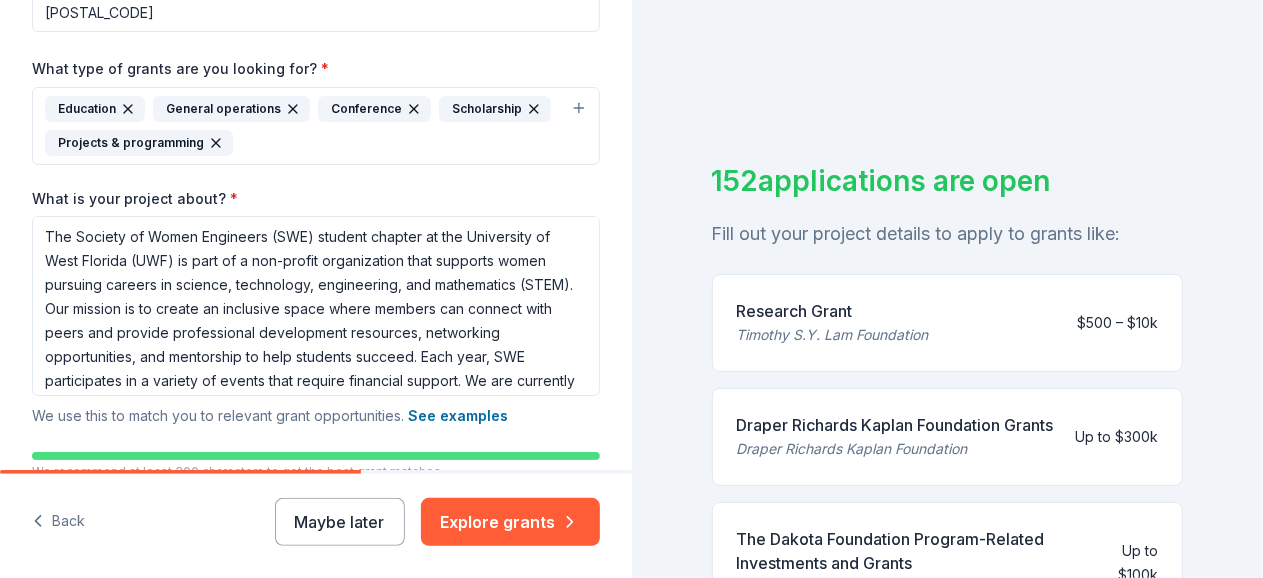 click on "Education General operations Conference Scholarship Projects & programming" at bounding box center [304, 126] 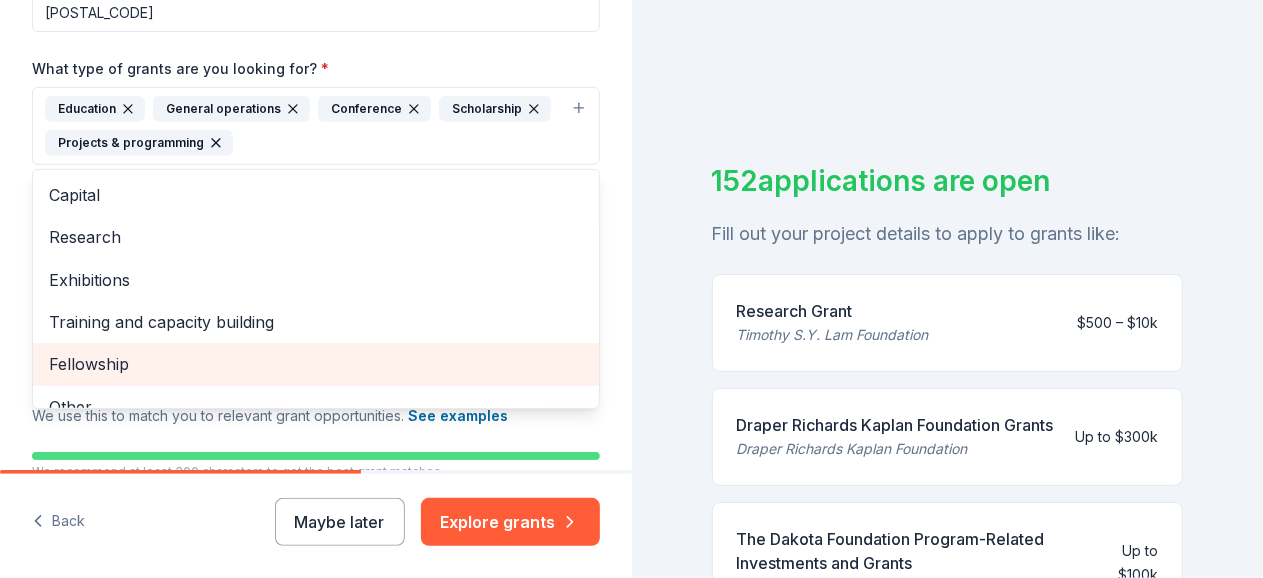 scroll, scrollTop: 23, scrollLeft: 0, axis: vertical 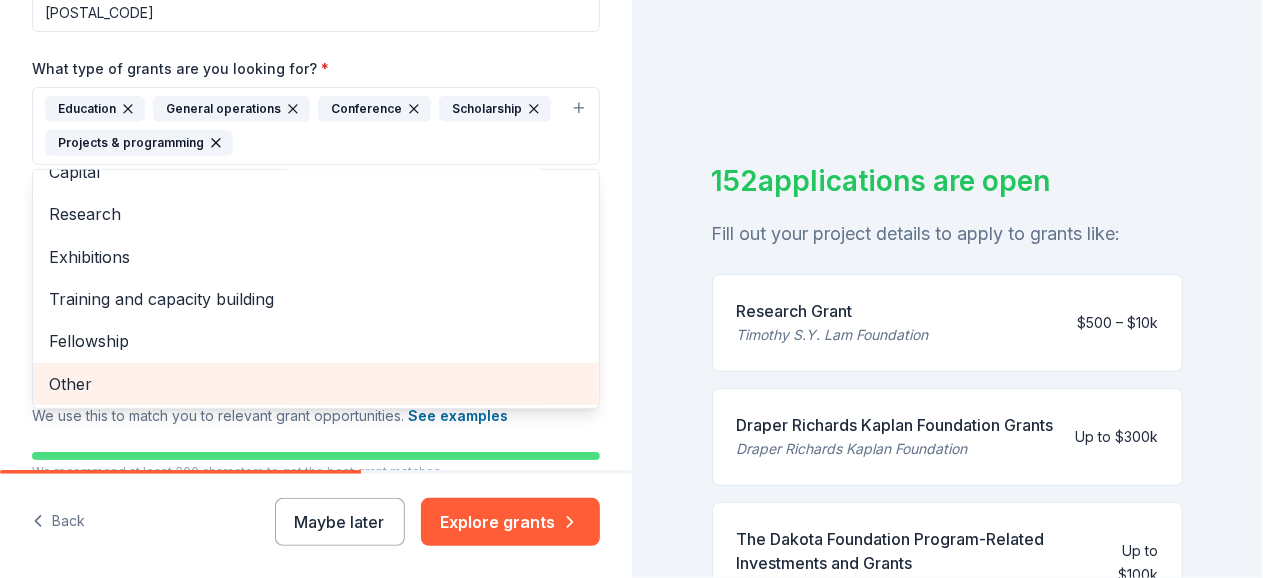 click on "Other" at bounding box center [316, 384] 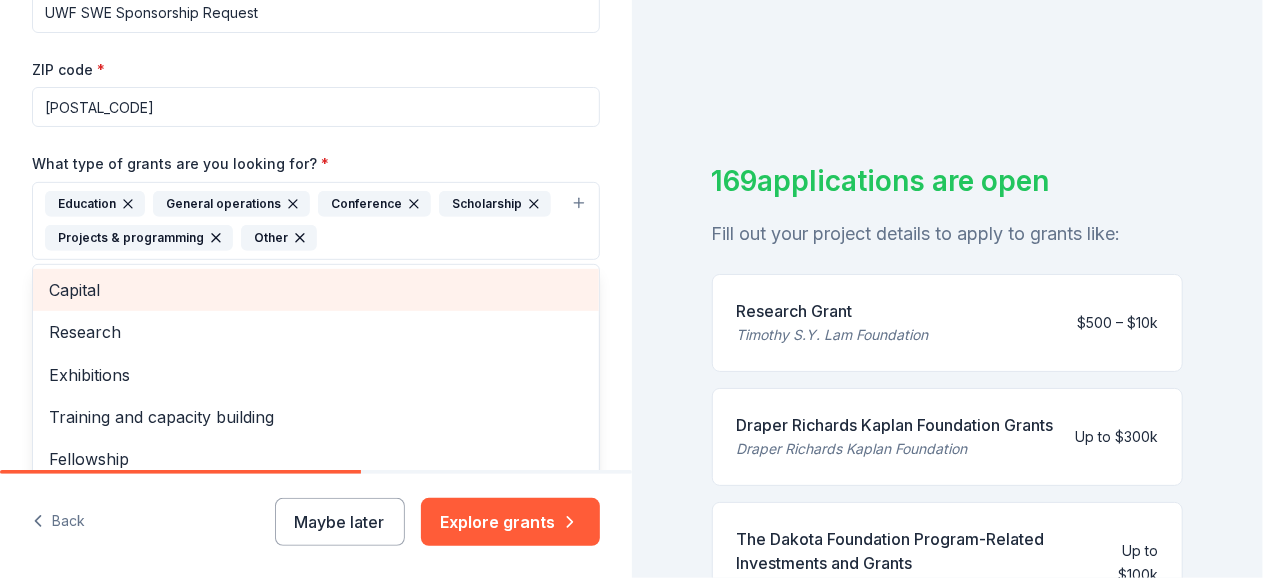scroll, scrollTop: 346, scrollLeft: 0, axis: vertical 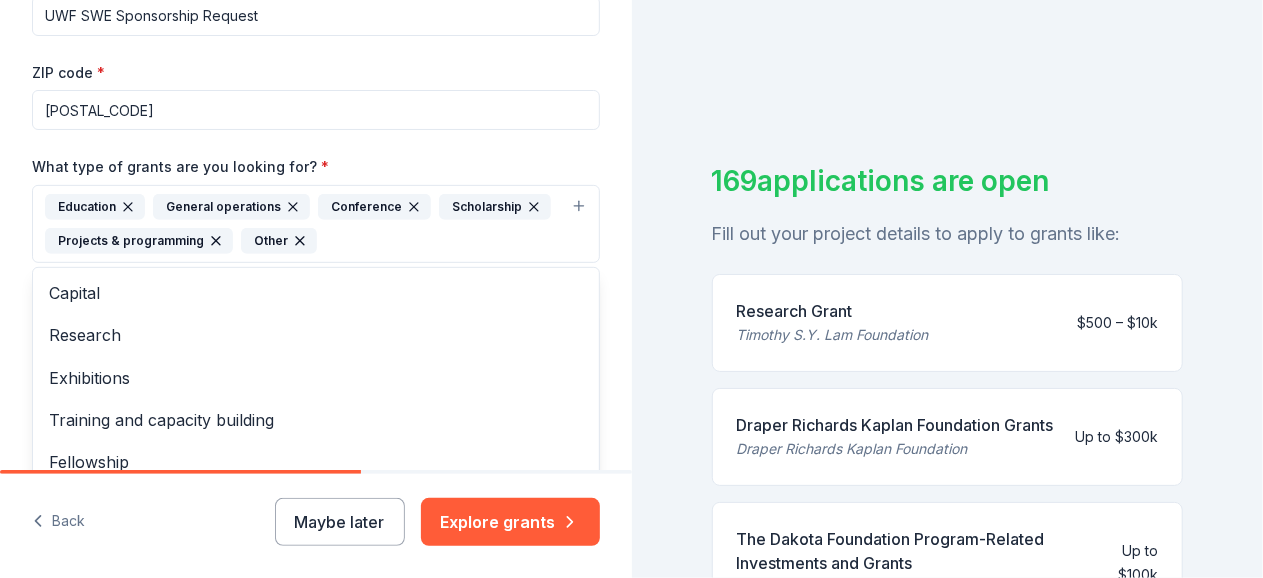 click on "Project name * UWF SWE Sponsorship Request ZIP code * [POSTAL_CODE] What type of grants are you looking for? * Education General operations Conference Scholarship Projects & programming Other Capital Research Exhibitions Training and capacity building Fellowship What is your project about? * We use this to match you to relevant grant opportunities.   See examples We recommend at least 300 characters to get the best grant matches. Send me reminders Email me reminders of grant application deadlines" at bounding box center (316, 307) 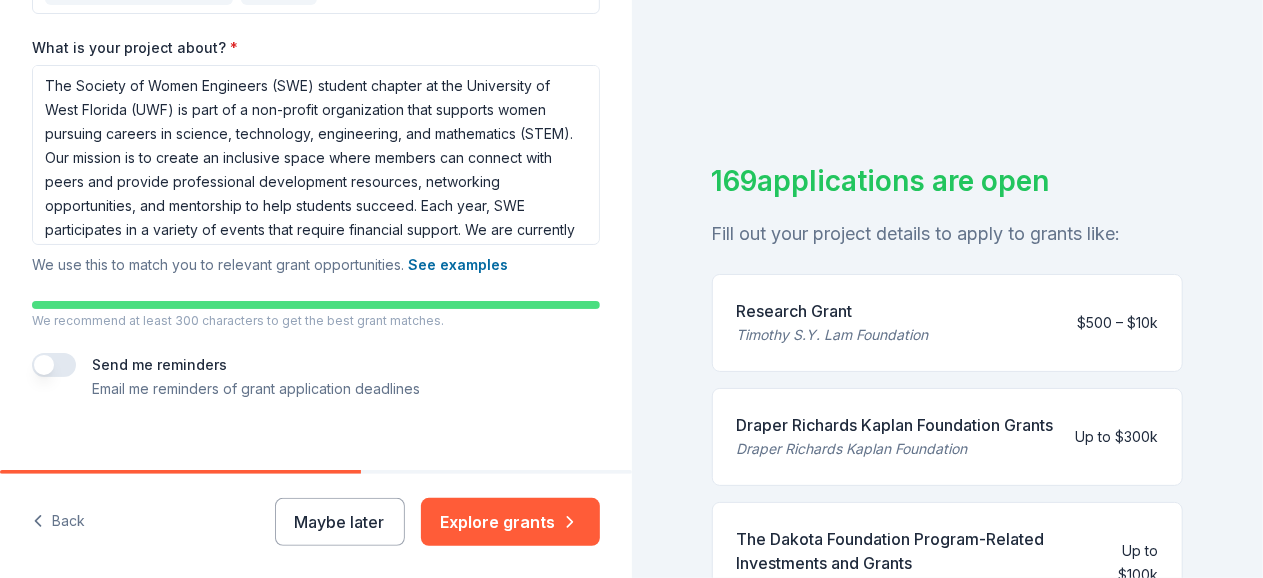 scroll, scrollTop: 620, scrollLeft: 0, axis: vertical 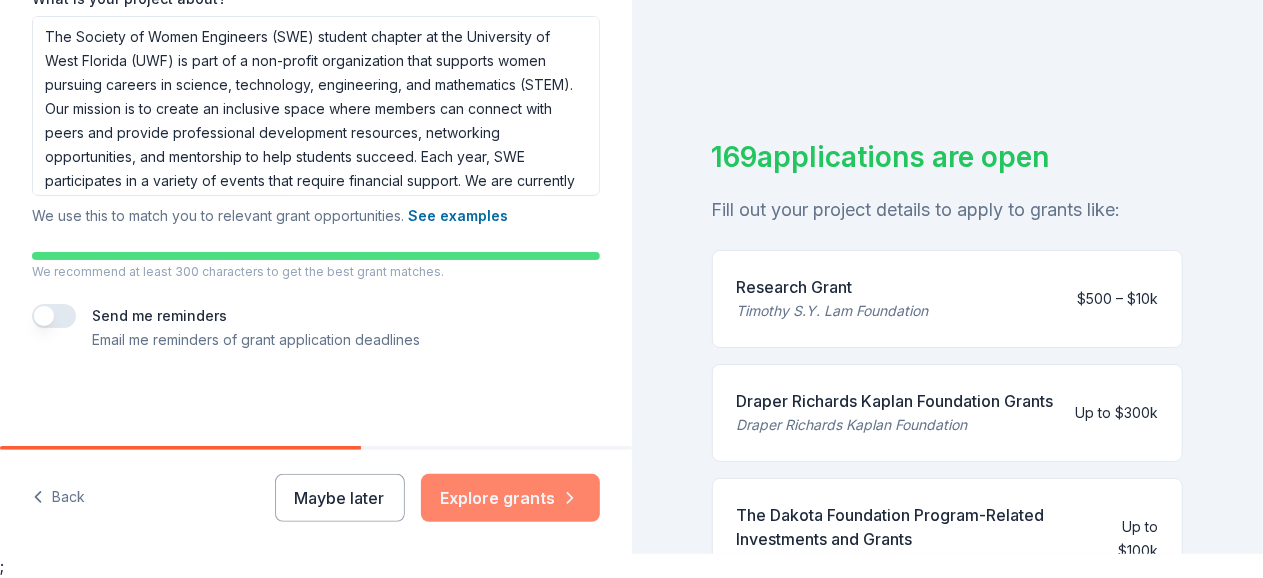 click on "Explore grants" at bounding box center (510, 498) 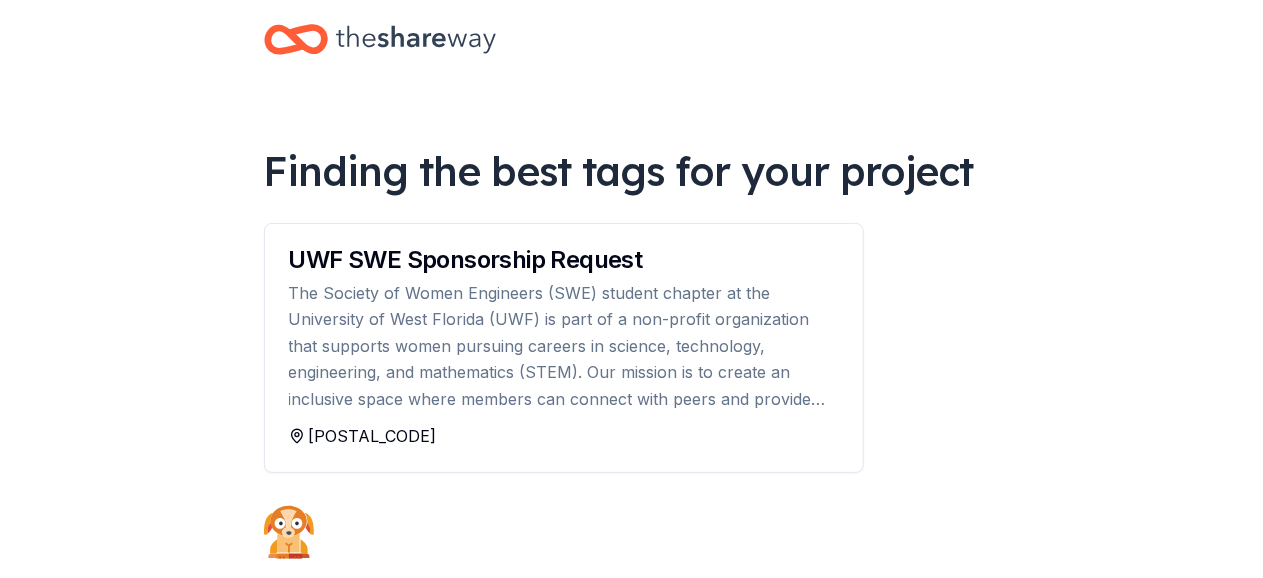scroll, scrollTop: 0, scrollLeft: 0, axis: both 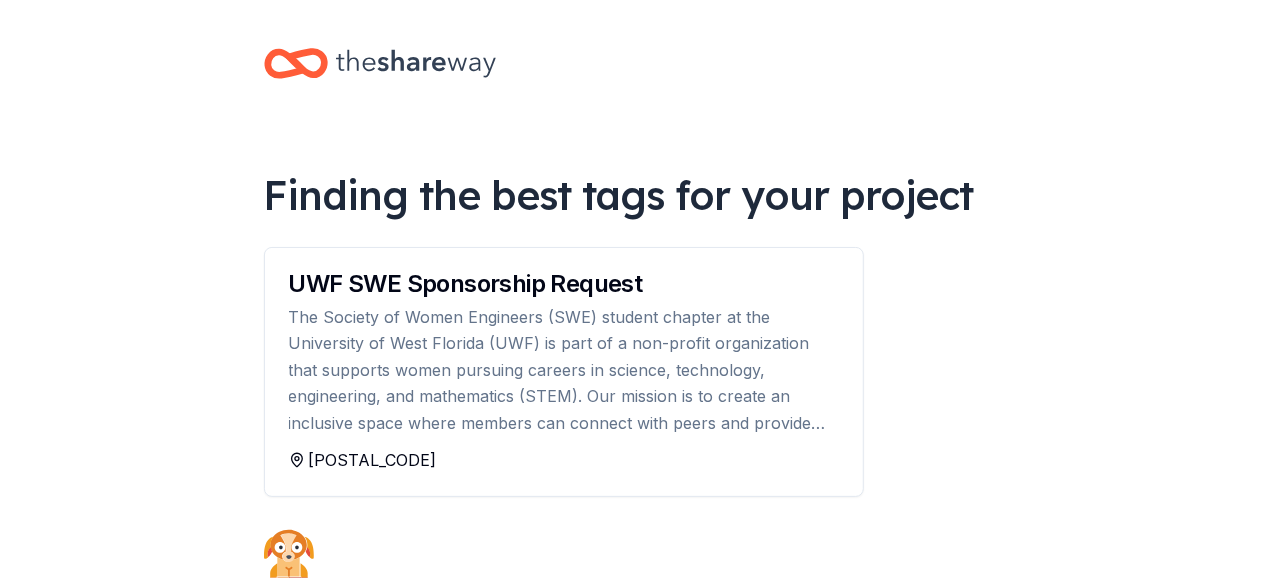 click on "The Society of Women Engineers (SWE) student chapter at the University of West Florida (UWF) is part of a non-profit organization that supports women pursuing careers in science, technology, engineering, and mathematics (STEM). Our mission is to create an inclusive space where members can connect with peers and provide professional development resources, networking opportunities, and mentorship to help students succeed. Each year, SWE participates in a variety of events that require financial support. We are currently seeking sponsorship to help fund the expenses associated with registration fees, travel, and supplies to attend national conferences, host professional preparedness events, and conduct community outreach initiatives." at bounding box center (564, 370) 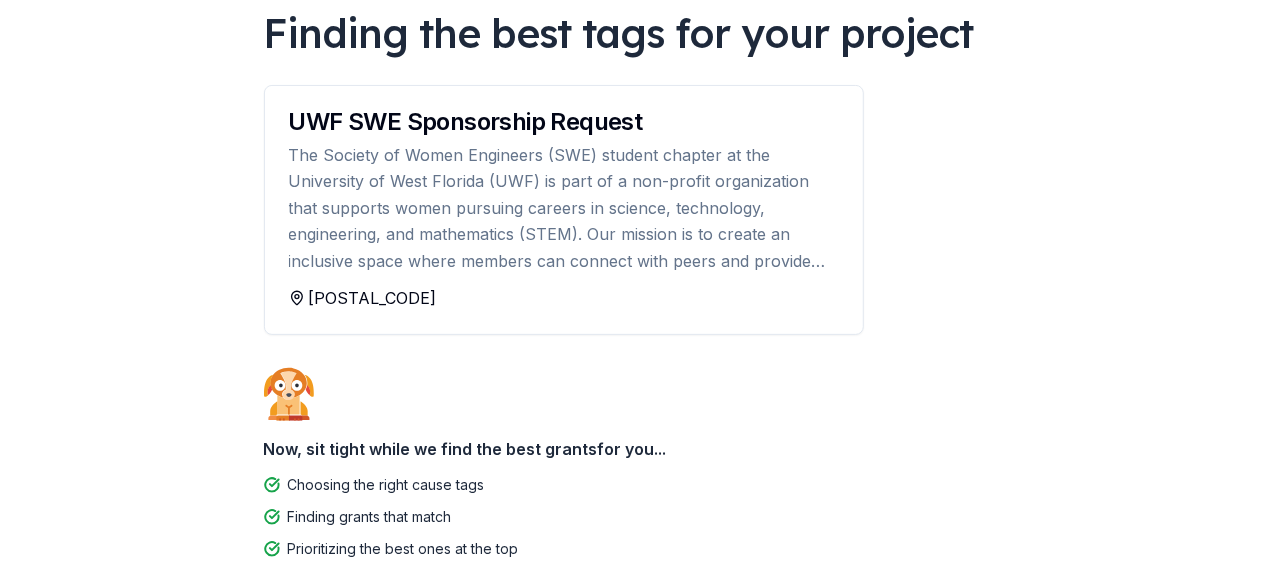 scroll, scrollTop: 150, scrollLeft: 0, axis: vertical 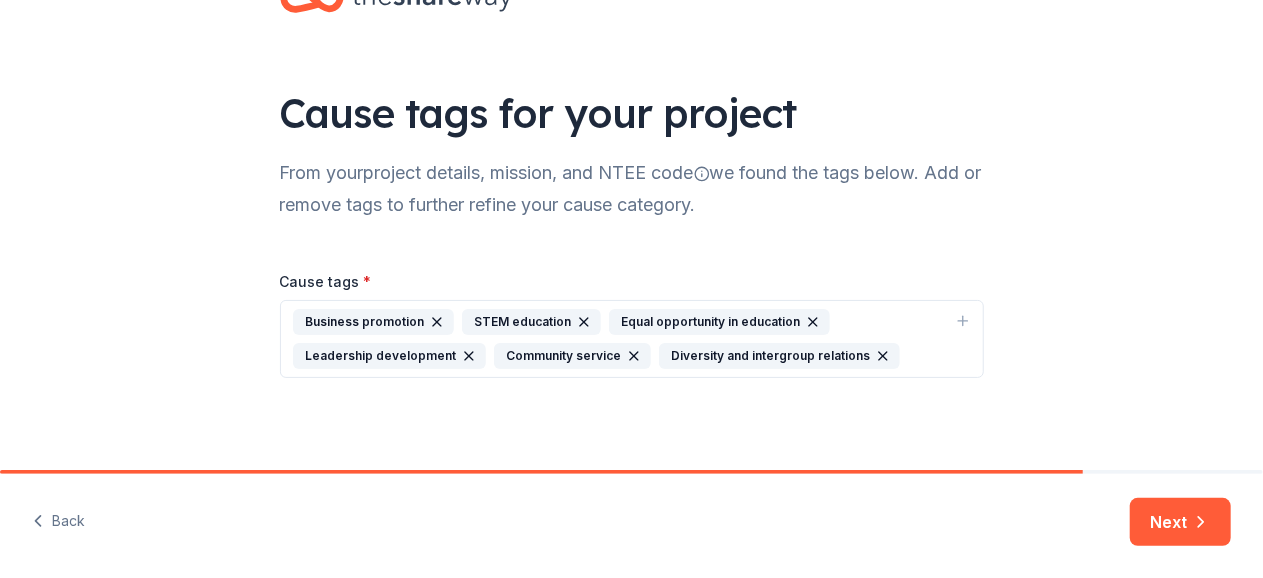 click on "Business promotion STEM education Equal opportunity in education Leadership development Community service Diversity and intergroup relations" at bounding box center [620, 339] 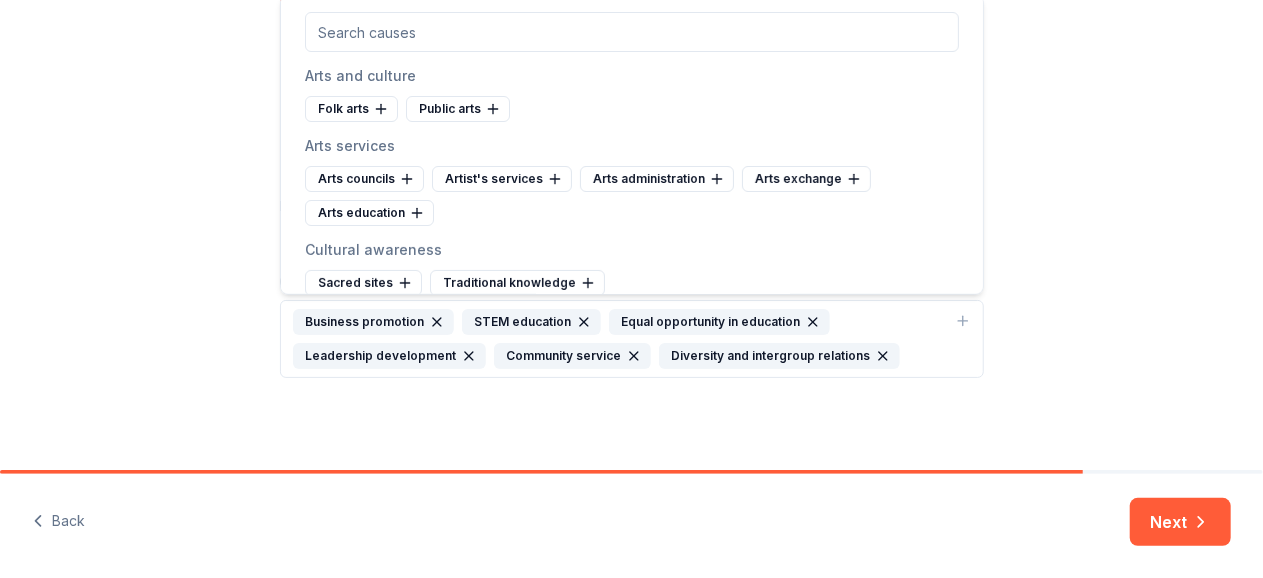 click on "Business promotion STEM education Equal opportunity in education Leadership development Community service Diversity and intergroup relations" at bounding box center (632, 339) 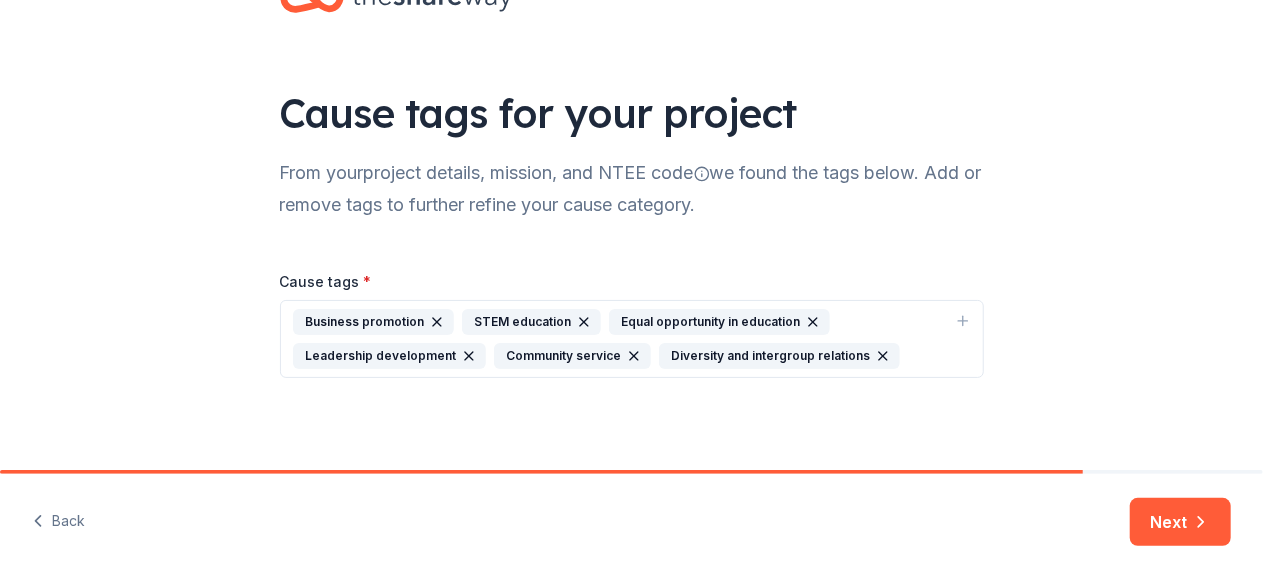 click 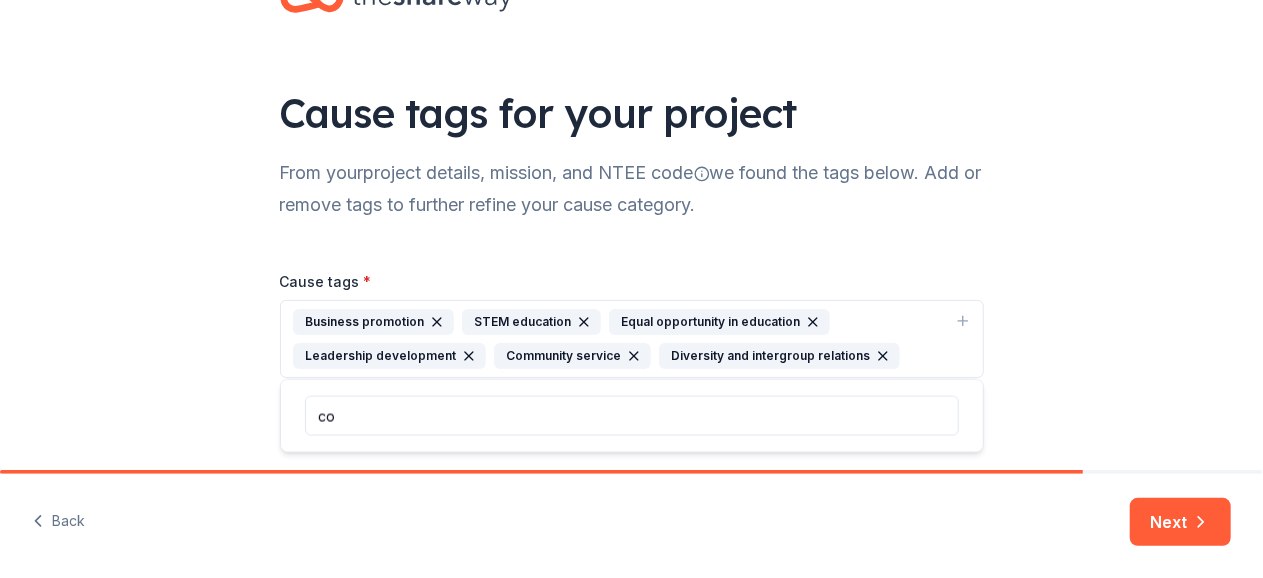 type on "c" 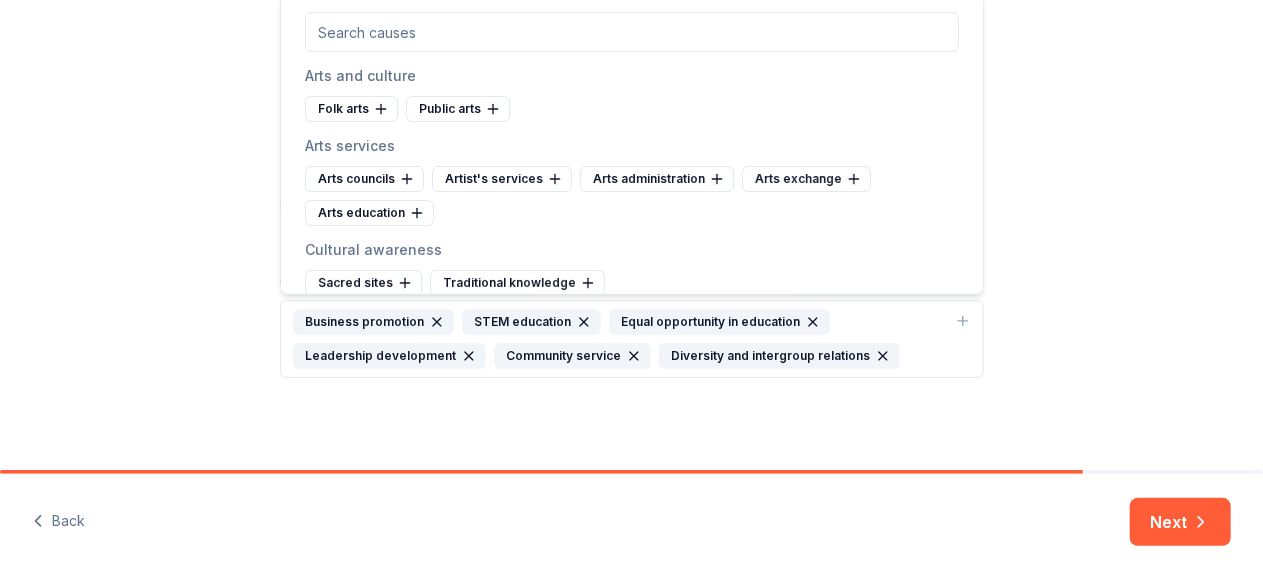 click 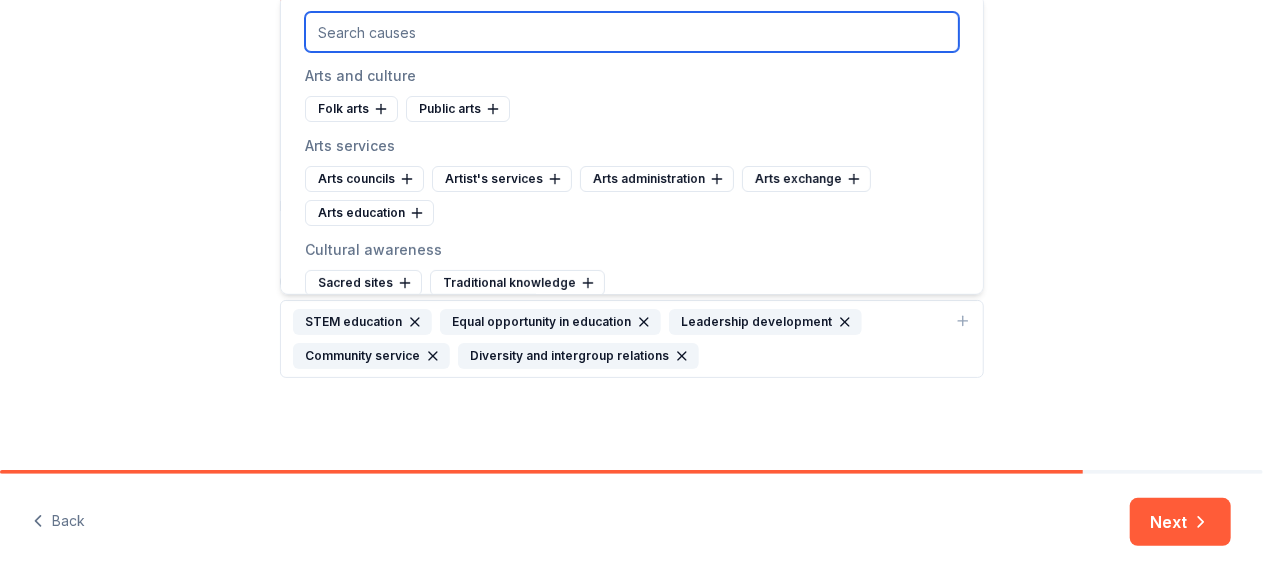 click at bounding box center (632, 32) 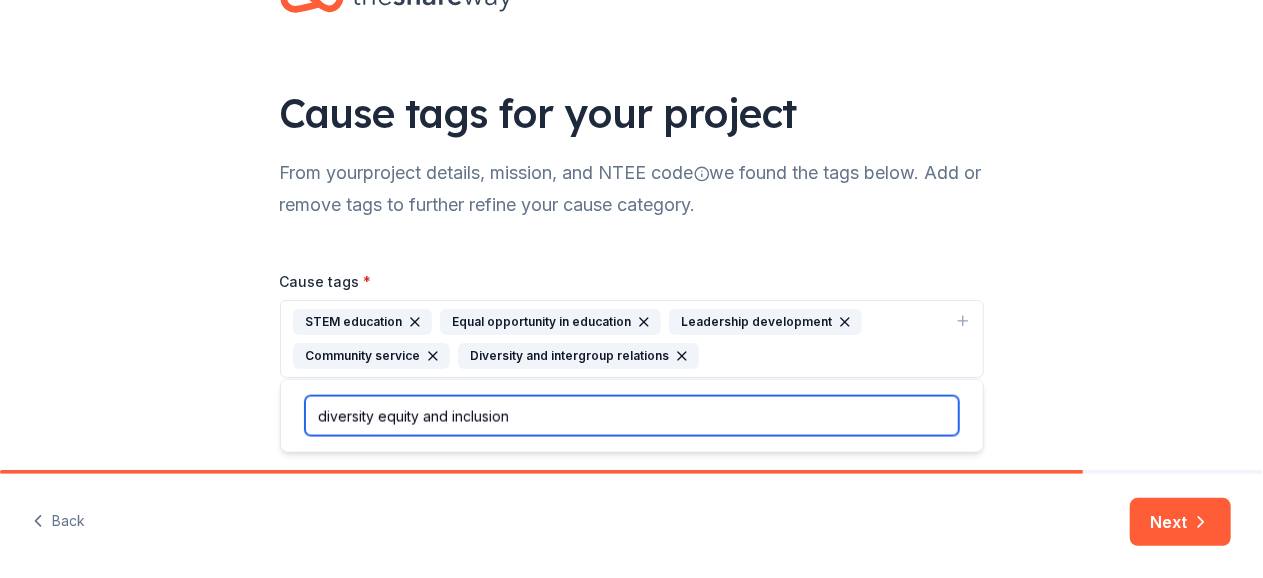 type on "diversity equity and inclusion" 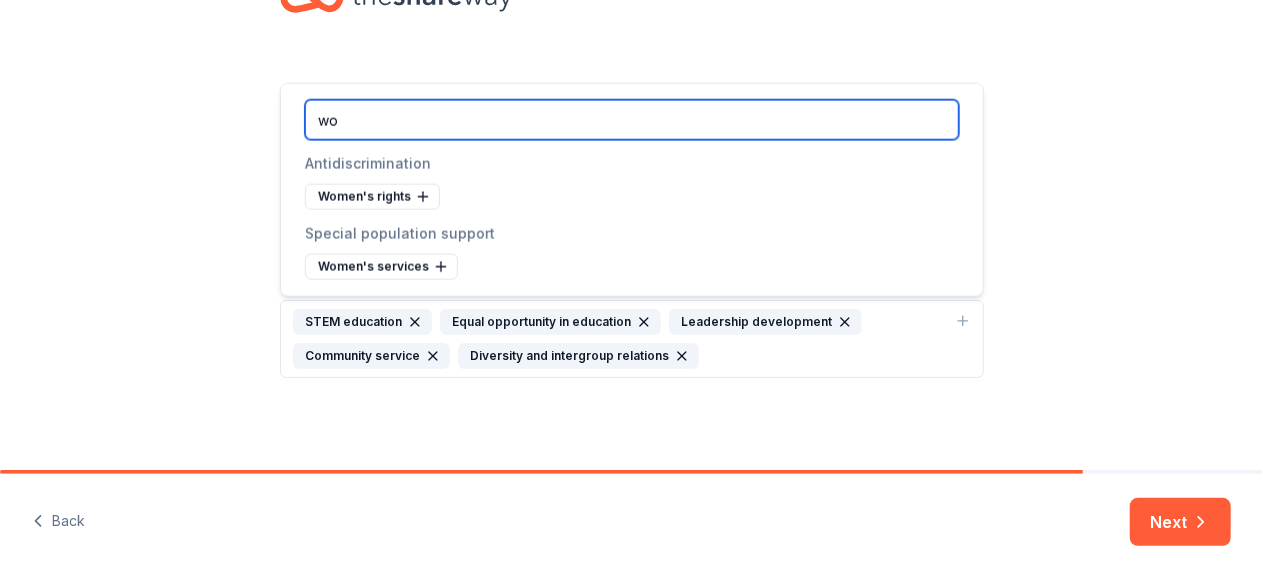 type on "w" 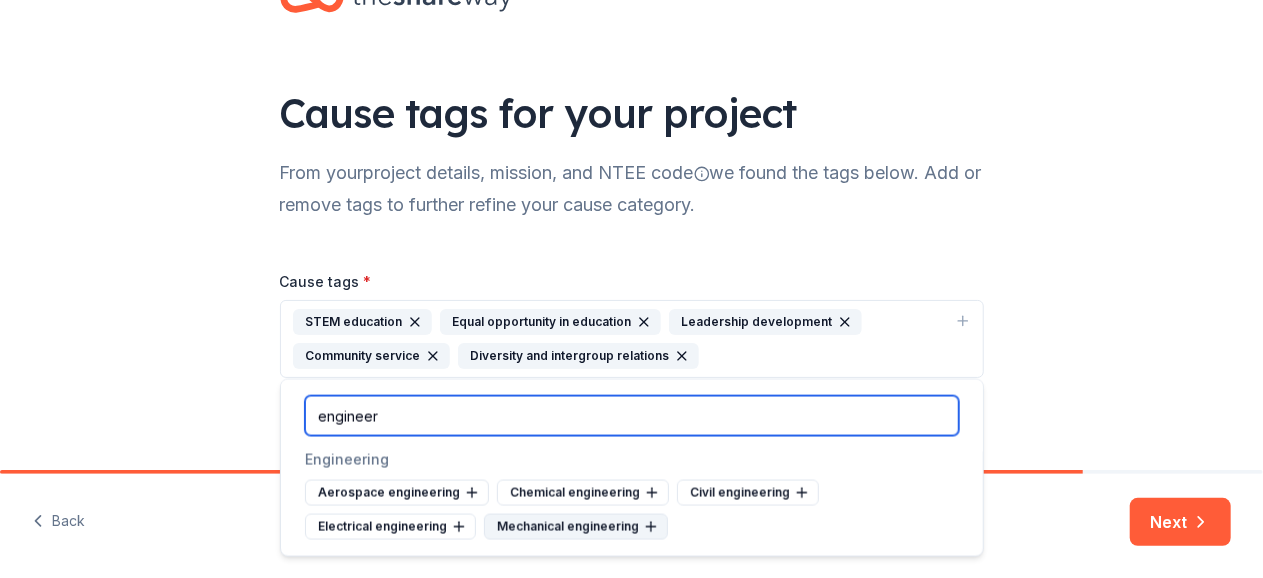 type on "engineer" 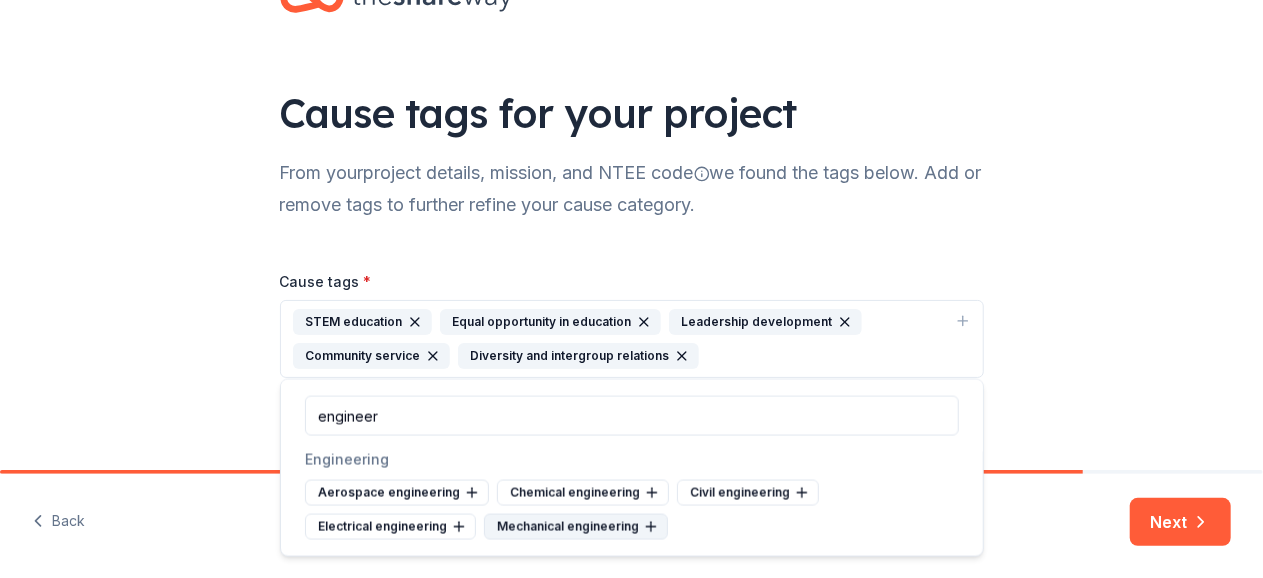 click 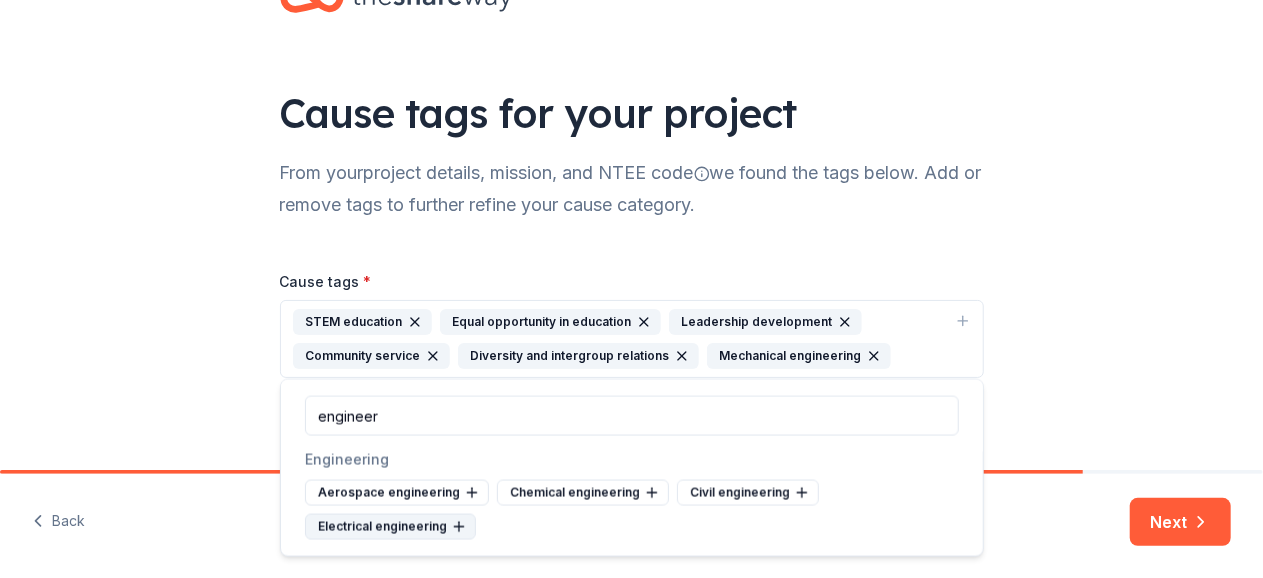 click 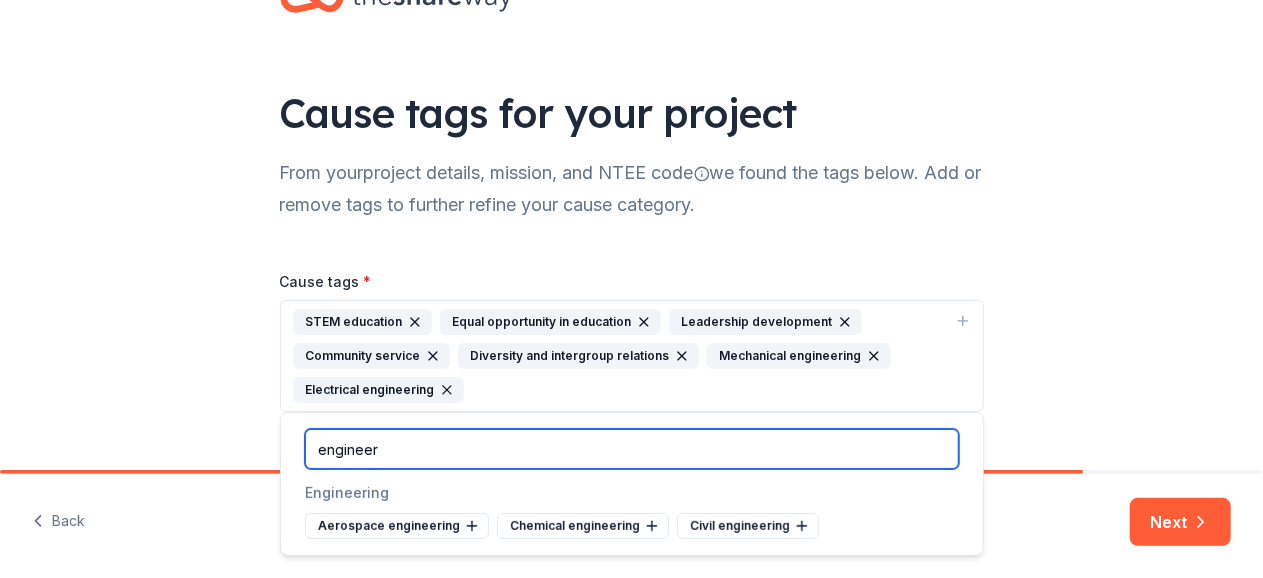 drag, startPoint x: 401, startPoint y: 449, endPoint x: 316, endPoint y: 452, distance: 85.052925 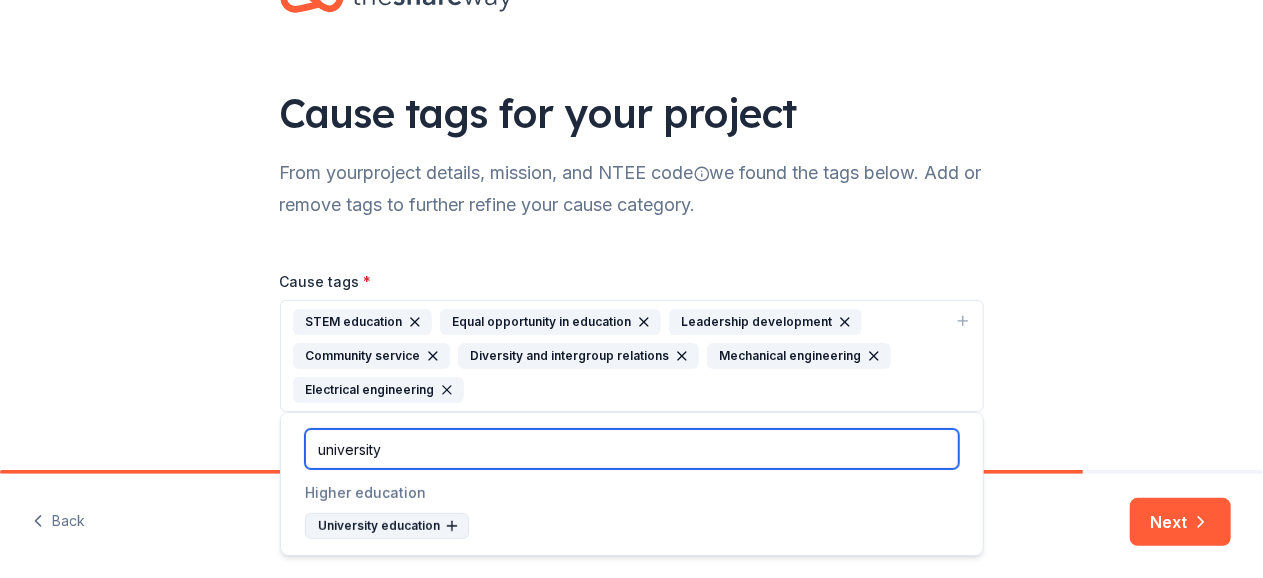 type on "university" 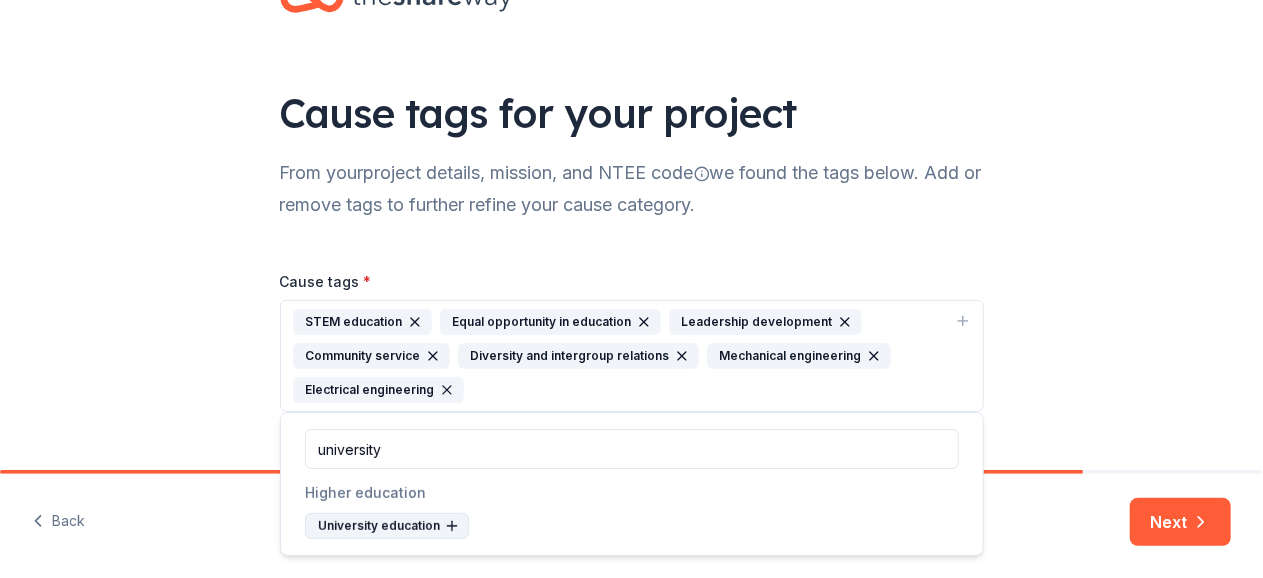 click 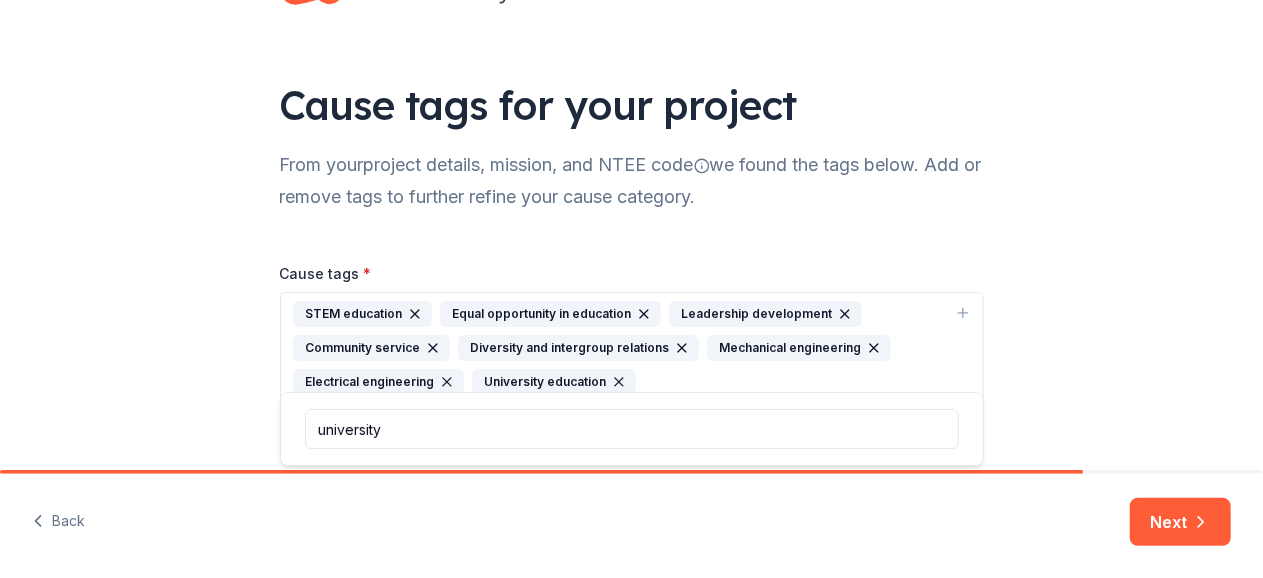 scroll, scrollTop: 108, scrollLeft: 0, axis: vertical 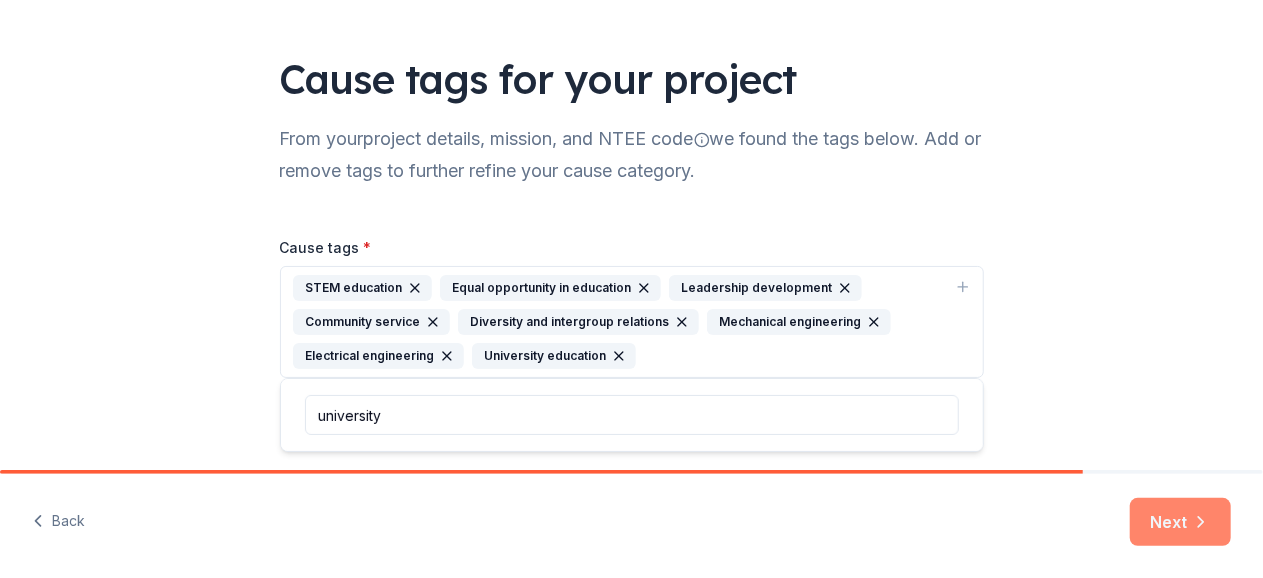 click on "Next" at bounding box center (1180, 522) 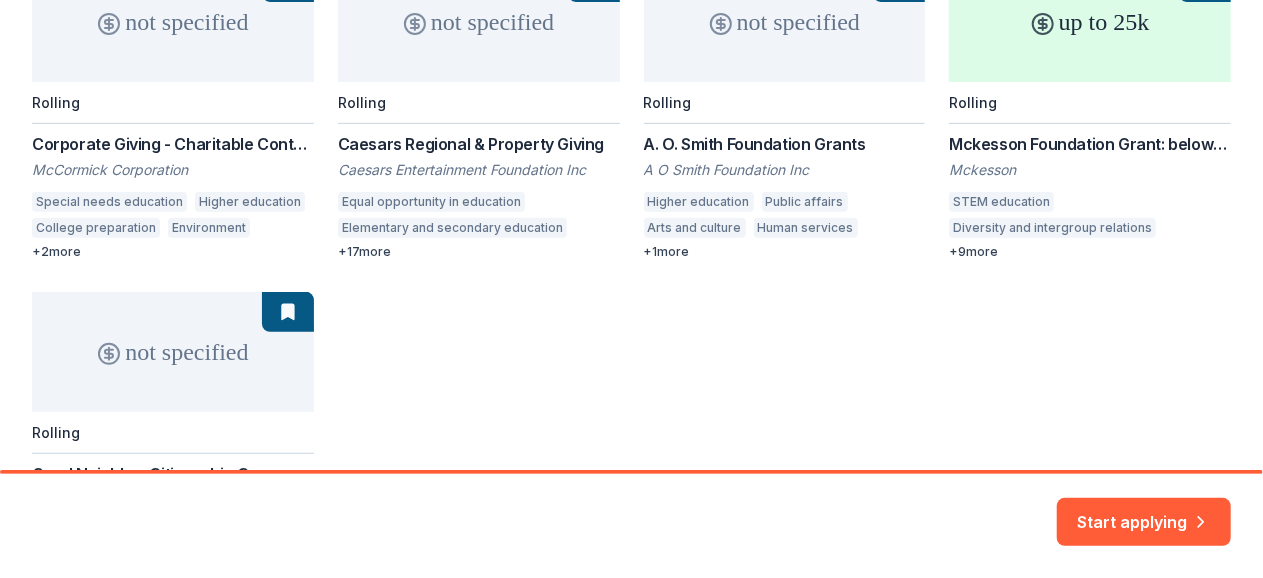 scroll, scrollTop: 605, scrollLeft: 0, axis: vertical 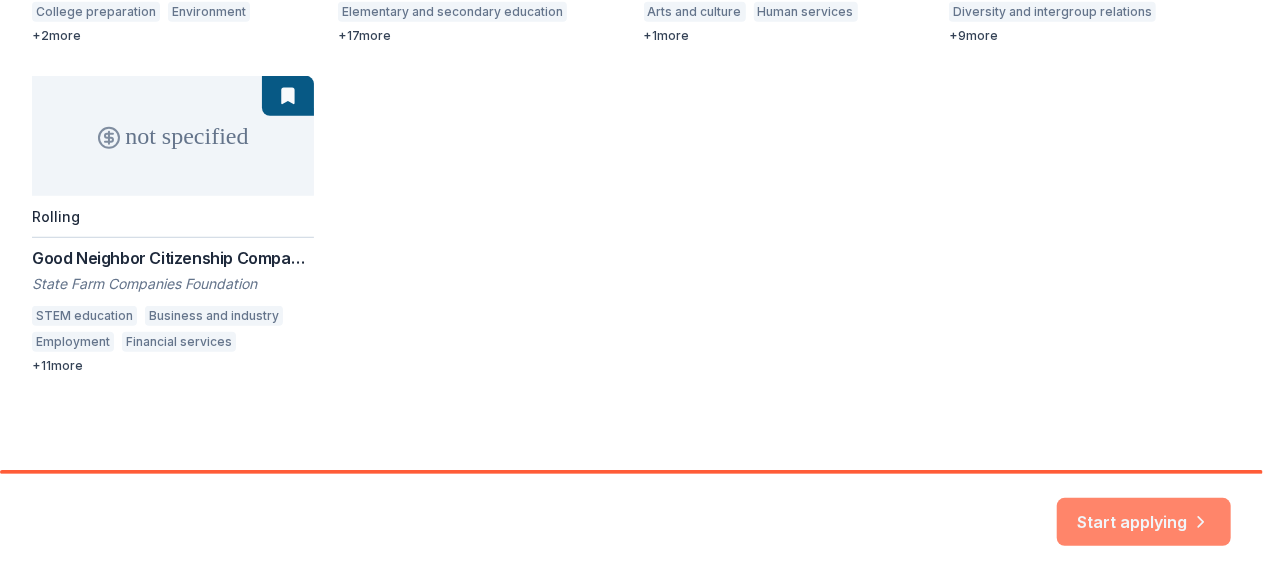 click on "Start applying" at bounding box center (1144, 510) 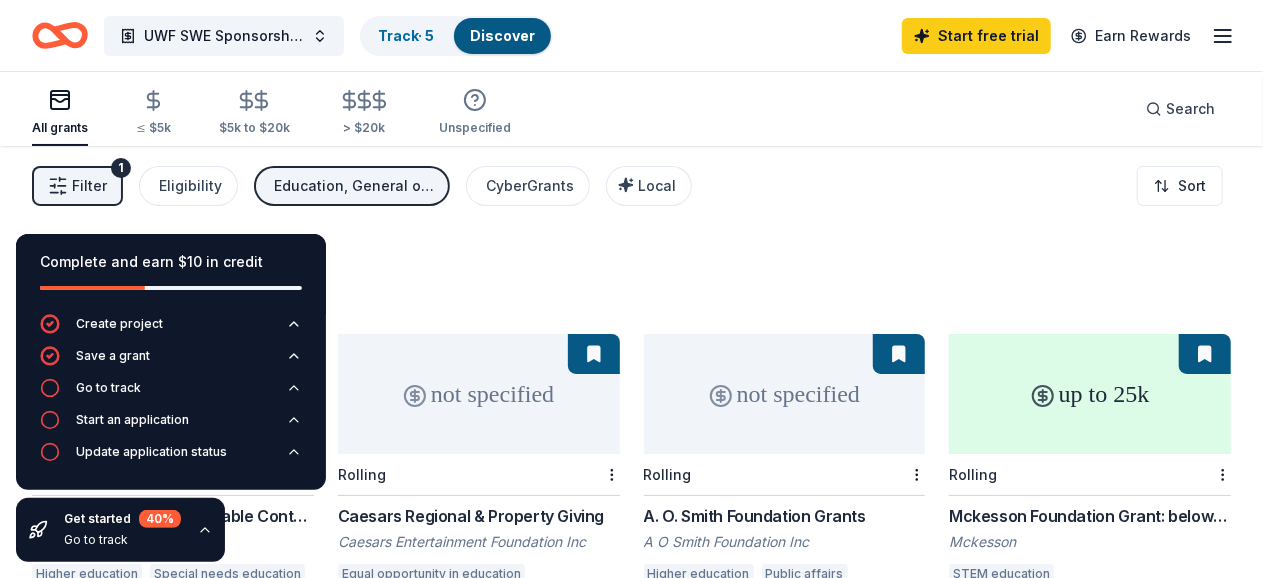 click on "1460 results  in  [CITY], [STATE] not specified Rolling Corporate Giving - Charitable Contributions McCormick Corporation Higher education Special needs education College preparation Environment Arts and culture Health +  2  more not specified Rolling Caesars Regional & Property Giving Caesars Entertainment Foundation Inc Equal opportunity in education Elementary and secondary education Higher education Freedom from slavery Housing development Community and economic development Employment Financial services Climate change Food security Immigrant services Homeless services Family services Human services Environment Water resources Solid waste management Renewable energy Mental and behavioral disorders +  17  more not specified Rolling A. O. Smith Foundation Grants A O Smith Foundation Inc Higher education Public affairs Arts and culture Human services Health Health care access +  1  more up to 25k Rolling Mckesson Foundation Grant: below $25,000 Mckesson STEM education Diversity and intergroup relations Cancers" at bounding box center [631, 815] 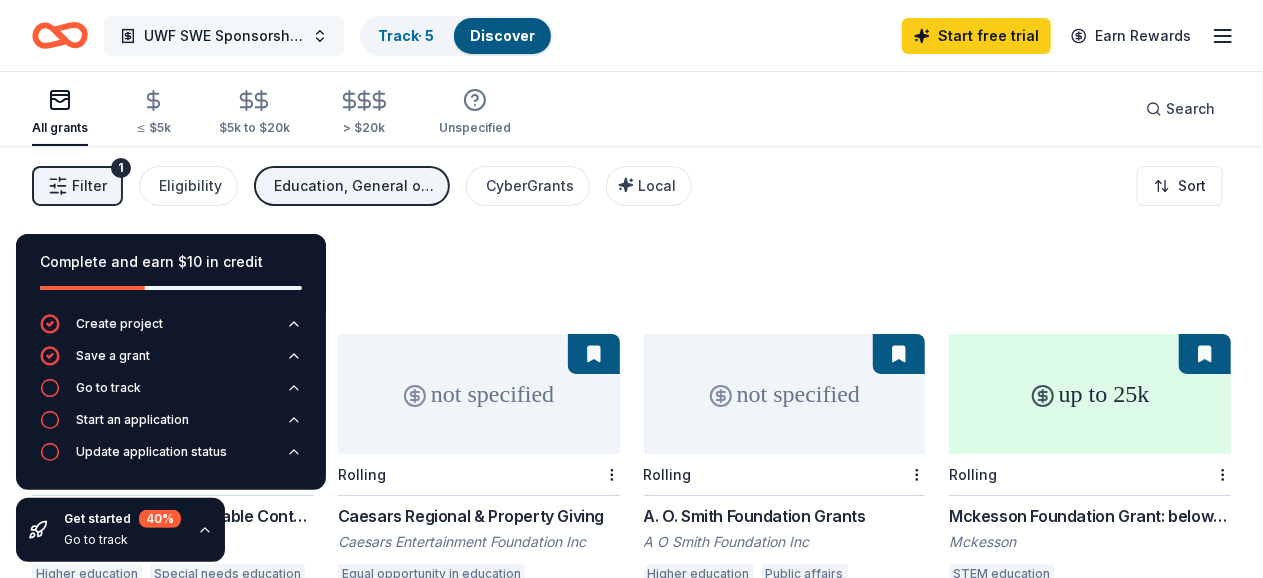 click on "UWF SWE Sponsorship Request" at bounding box center [224, 36] 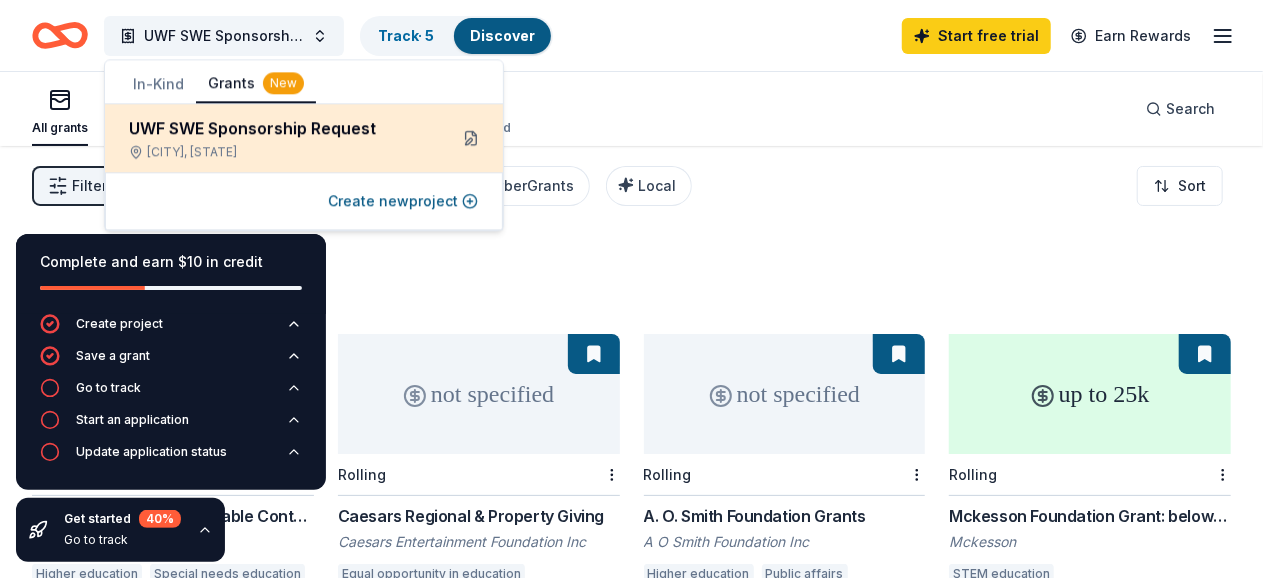 click at bounding box center [471, 138] 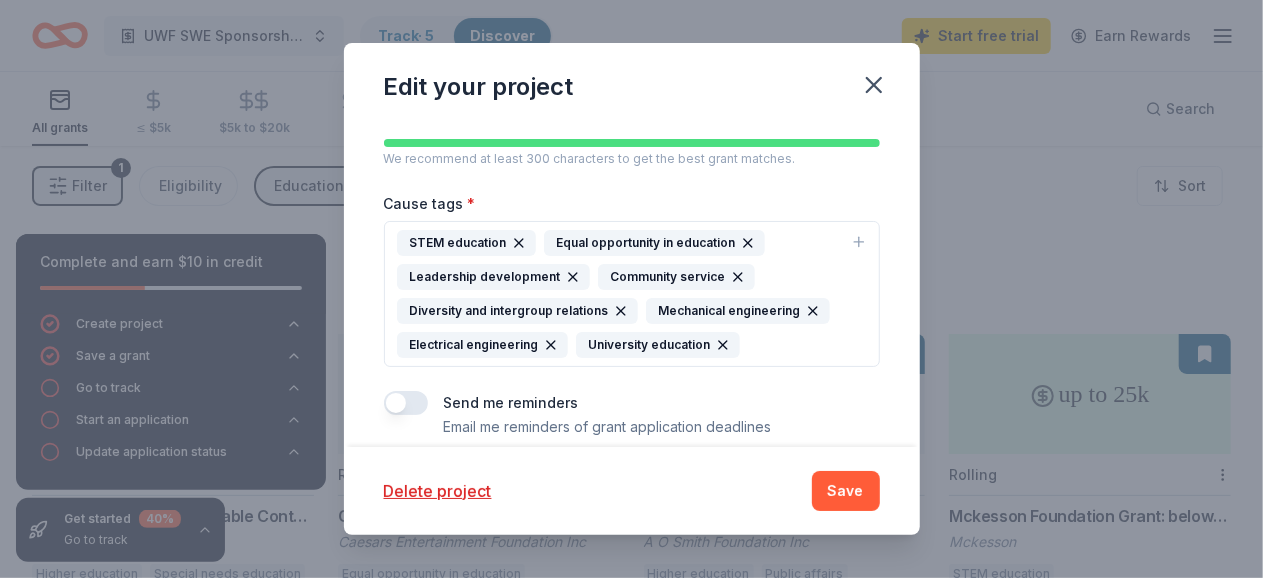 scroll, scrollTop: 588, scrollLeft: 0, axis: vertical 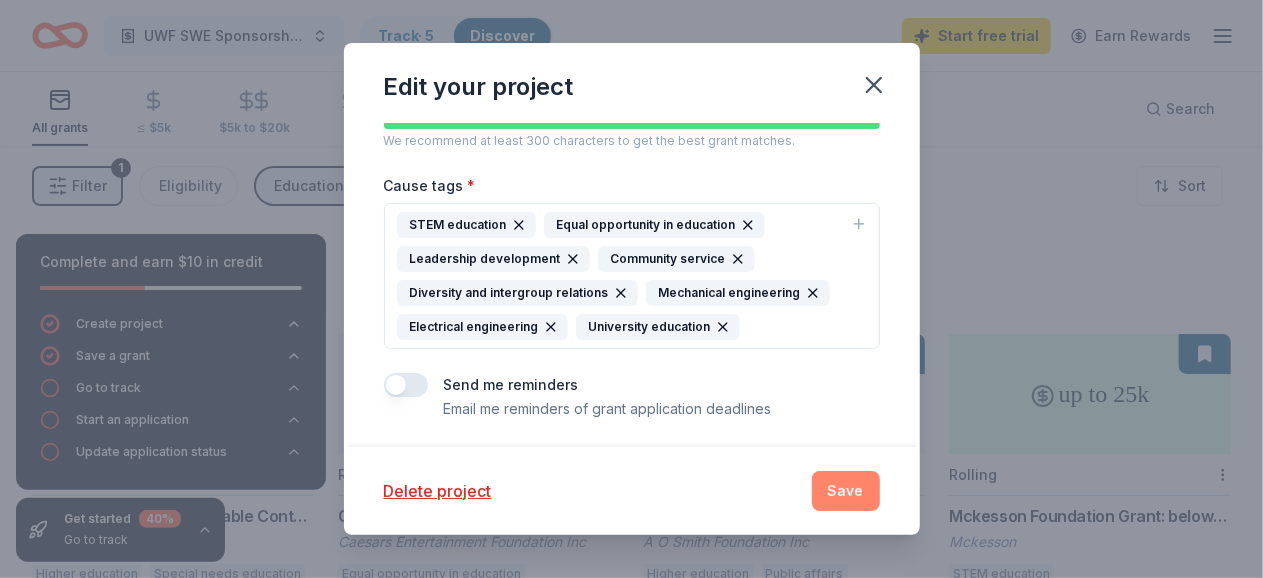 click on "Save" at bounding box center (846, 491) 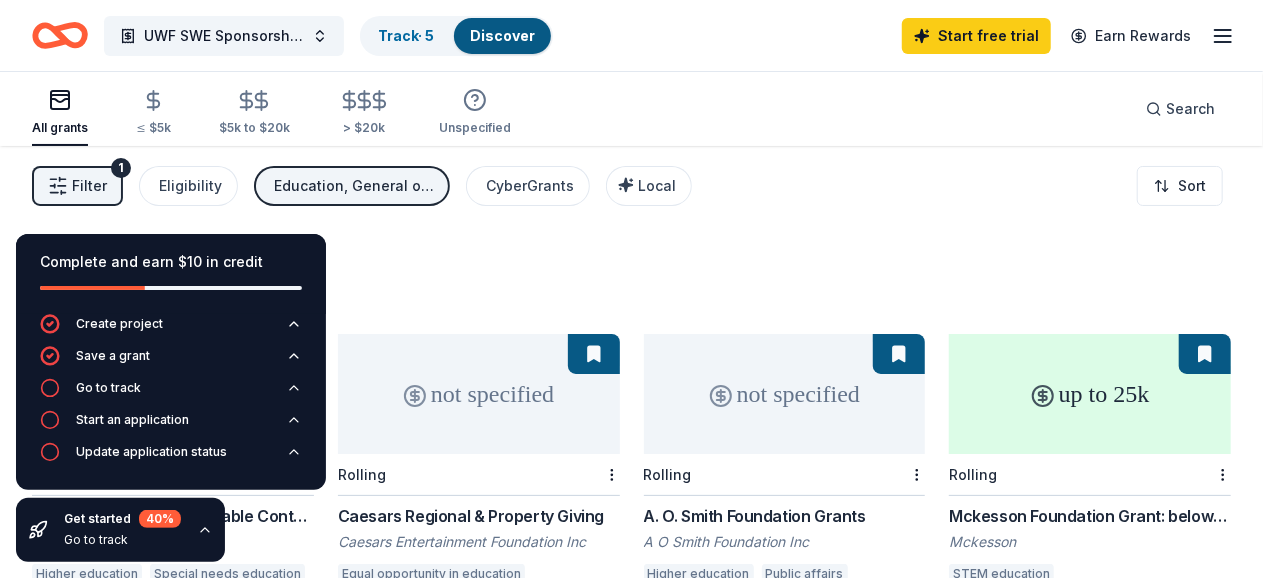click on "Filter 1 Eligibility Education, General operations, Conference, Scholarship, Projects & programming, Other CyberGrants Local Sort" at bounding box center (631, 186) 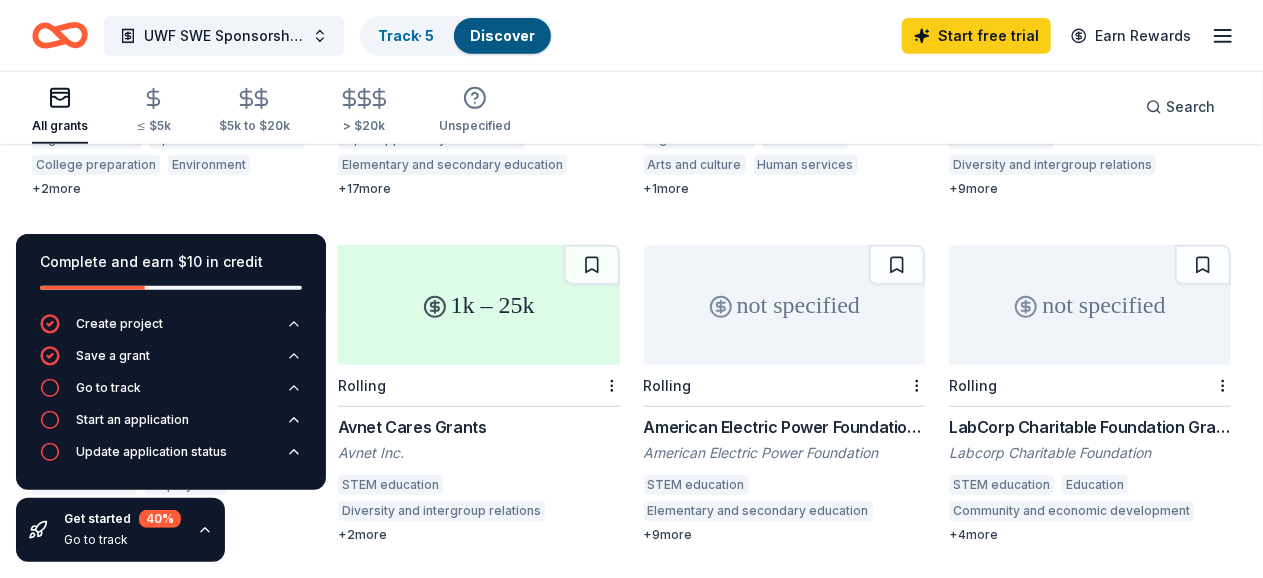 scroll, scrollTop: 0, scrollLeft: 0, axis: both 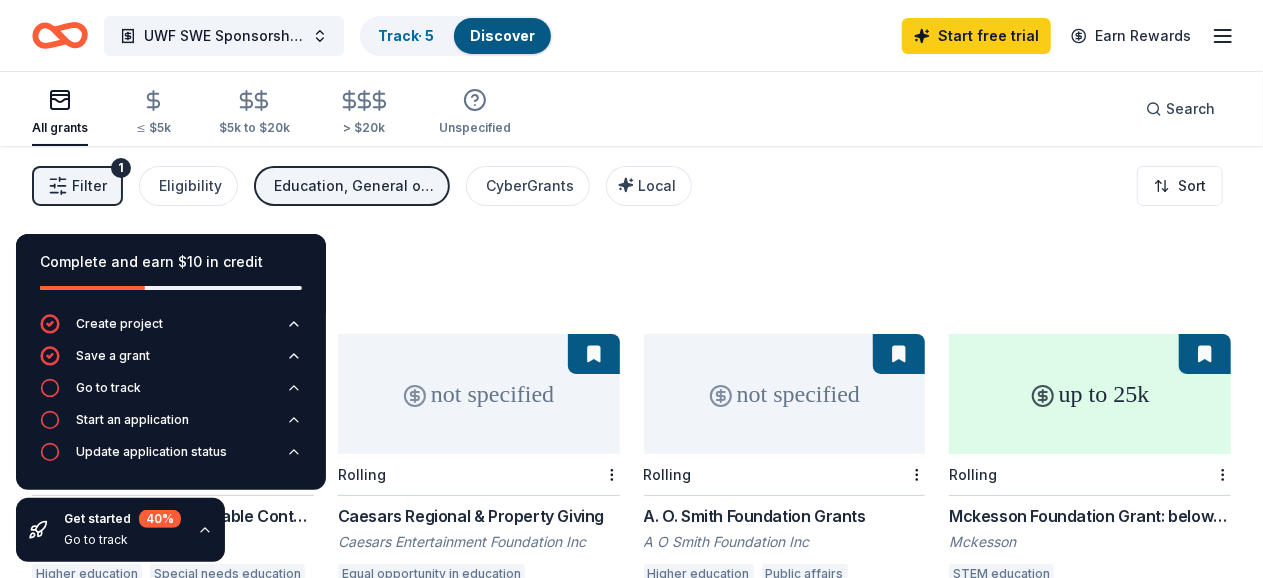 click 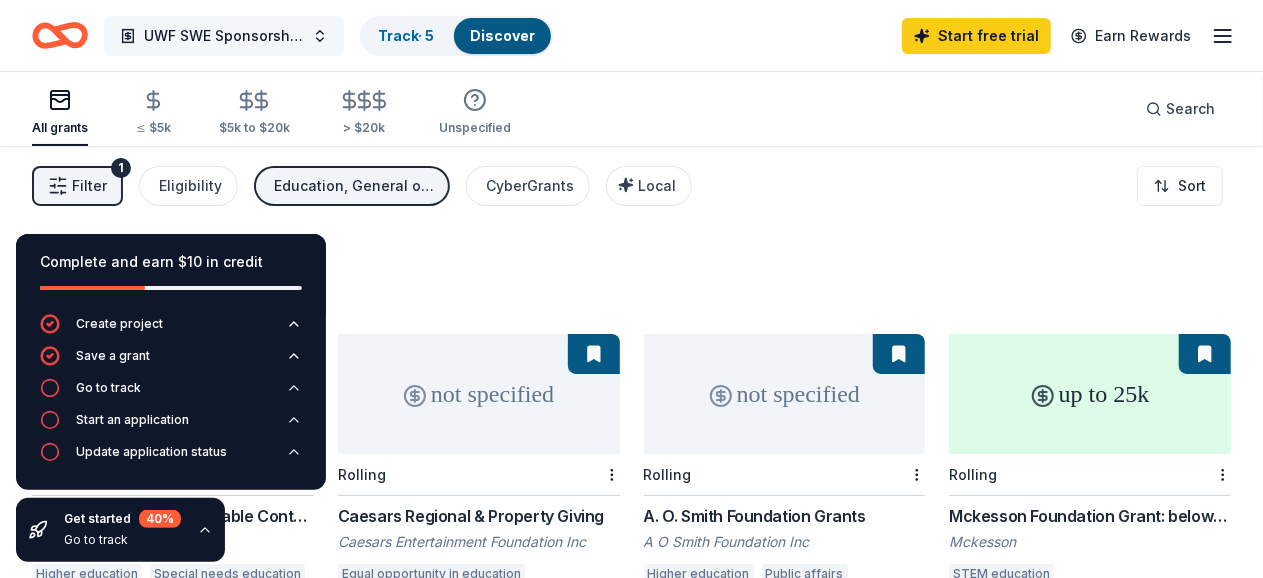 click on "UWF SWE Sponsorship Request" at bounding box center [224, 36] 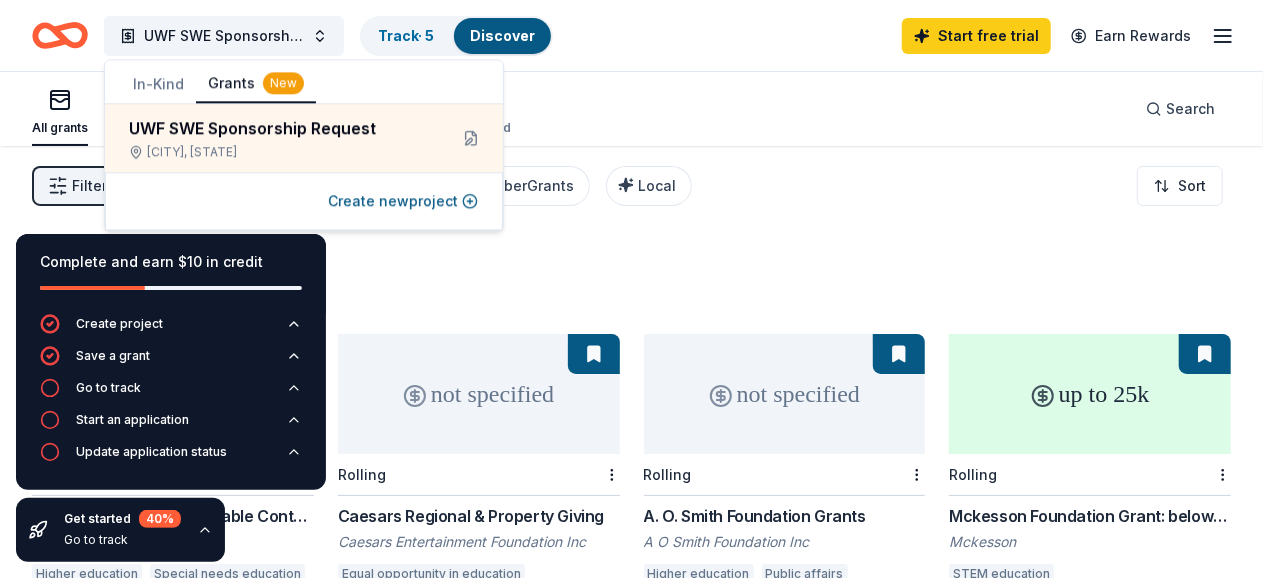 click on "In-Kind" at bounding box center (158, 84) 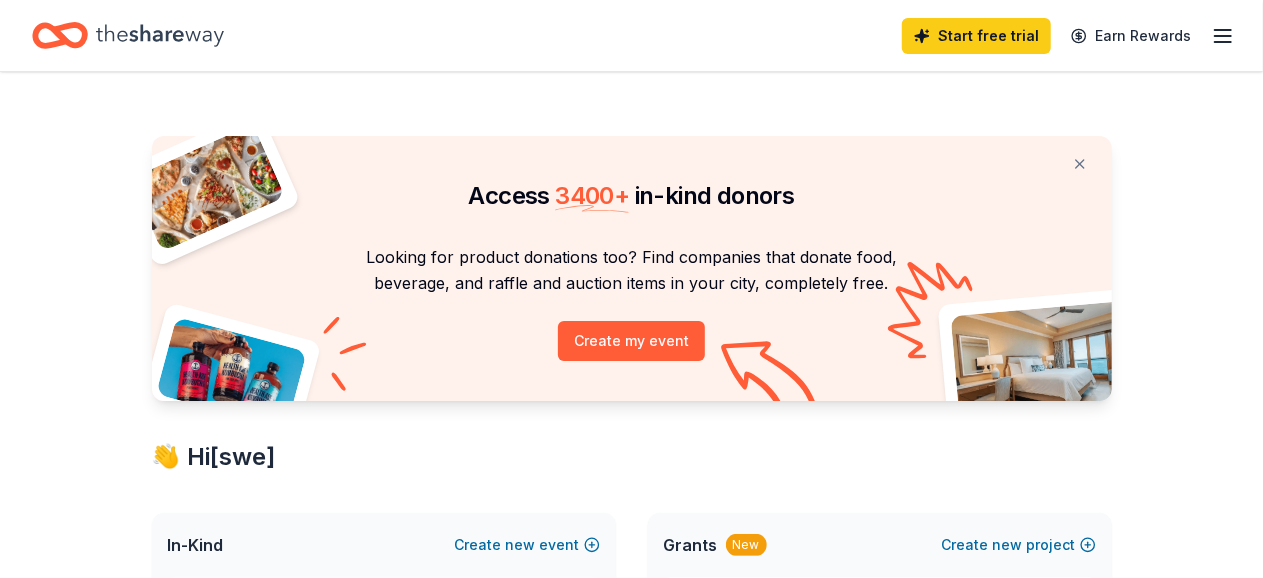 click on "Access   3400 +   in-kind donors Looking for product donations too? Find companies that donate food, beverage, and raffle and auction items in your city, completely free. Create my event 👋 Hi  [swe] In-Kind Create  new  event   In-Kind donations Get food, beverage, and raffle and auction item donations. Learn more Grants New Create  new  project   UWF SWE Sponsorship Request Pensacola, [STATE] View   project   In-Kind donors viewed On the Free plan, you get 5 in-kind profile views each month. You have not yet viewed any  in-kind  profiles this month. Create a new  event   to view  donors . Grants viewed On the Free plan, you get 5 grant profile views each month. You have not yet viewed any  grant  profiles this month." at bounding box center (632, 788) 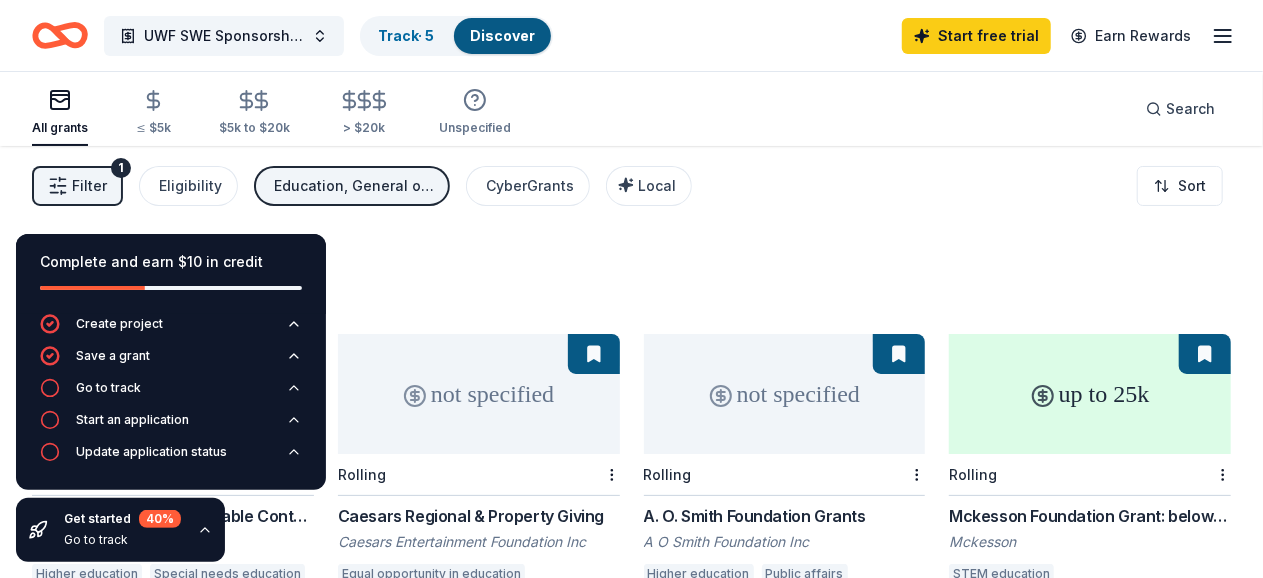 click 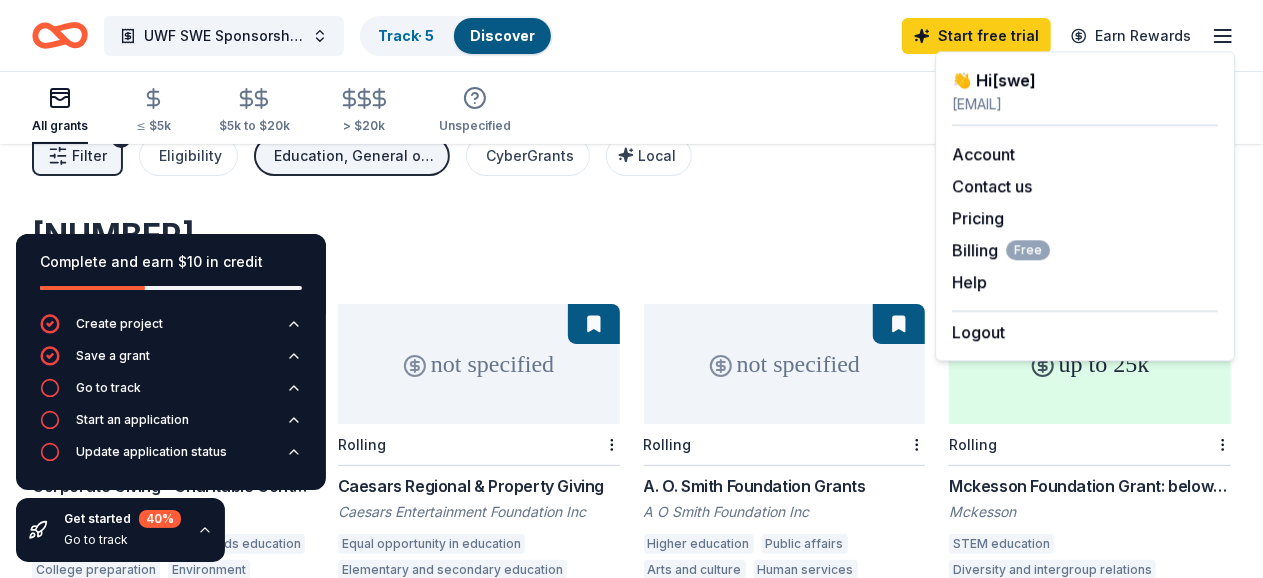 scroll, scrollTop: 28, scrollLeft: 0, axis: vertical 